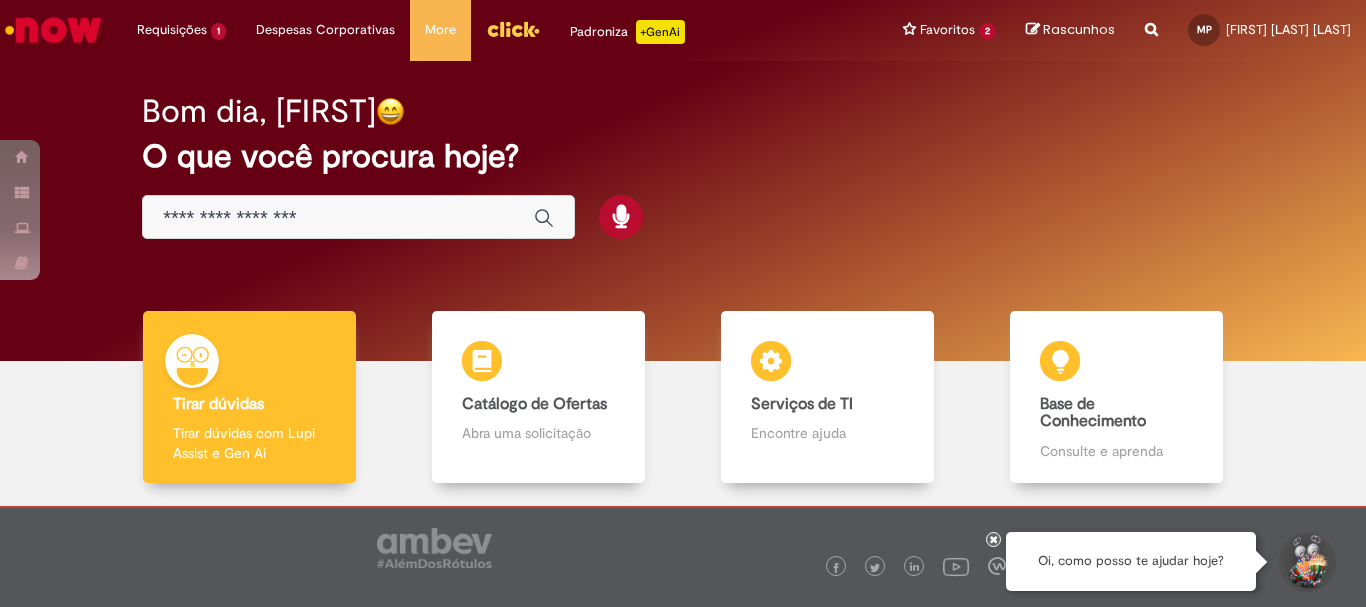 scroll, scrollTop: 0, scrollLeft: 0, axis: both 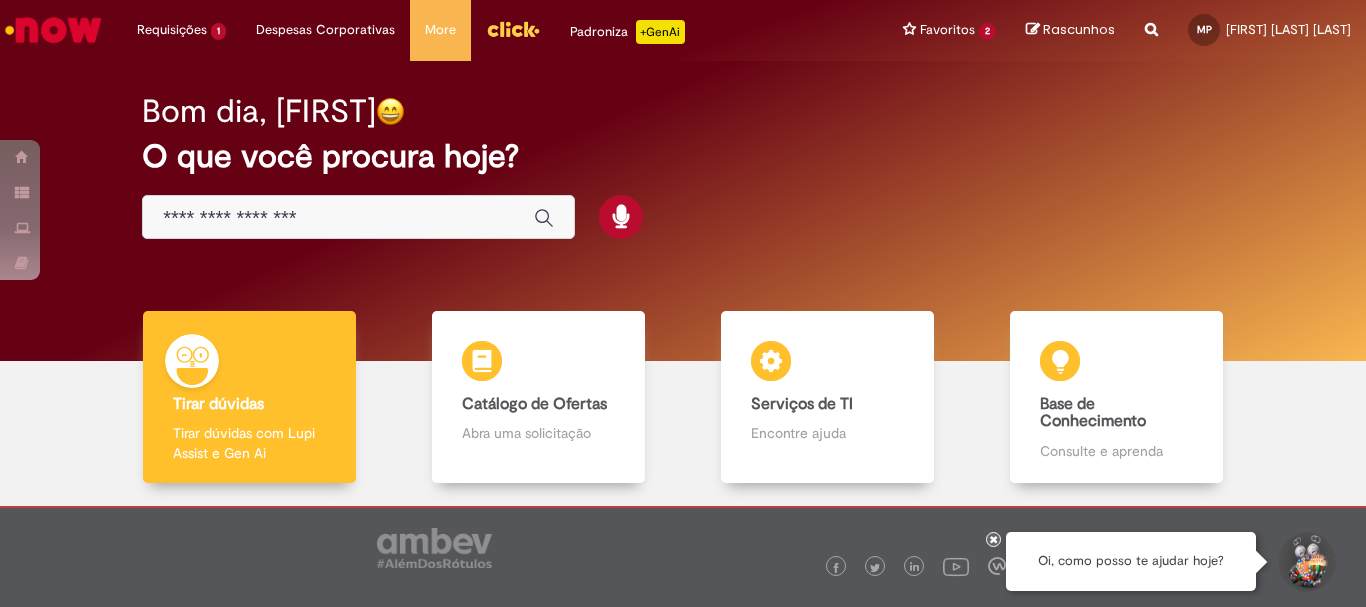 click at bounding box center [338, 218] 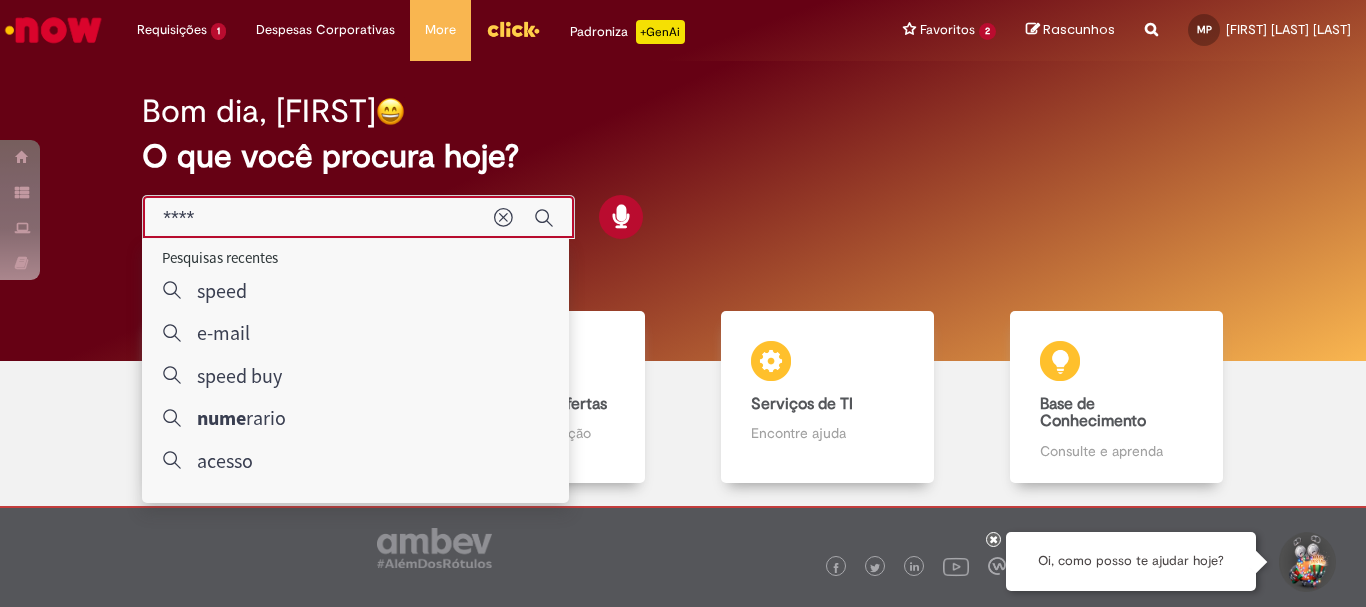 type on "*****" 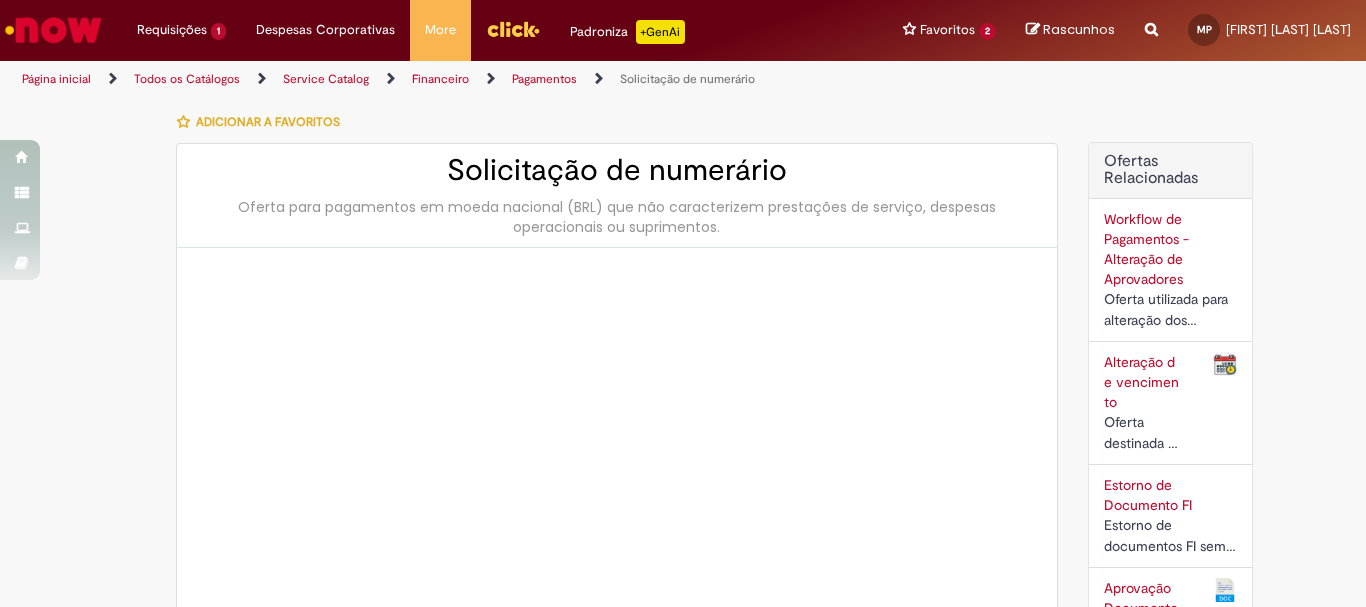 type on "********" 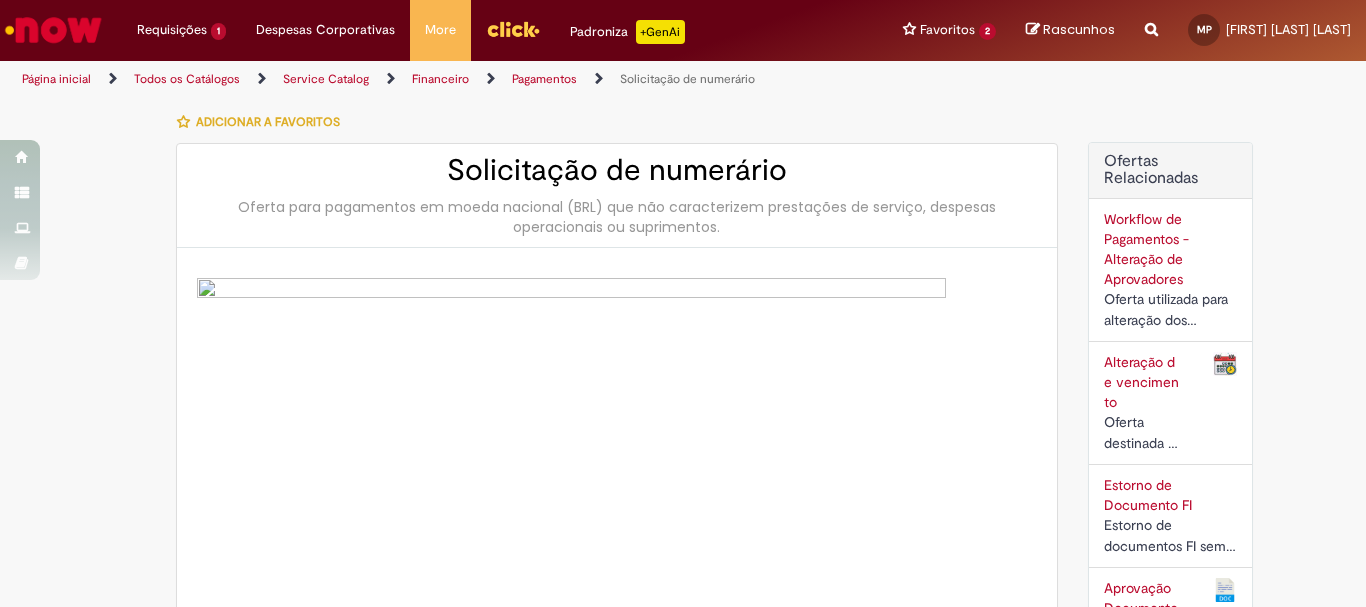 type on "**********" 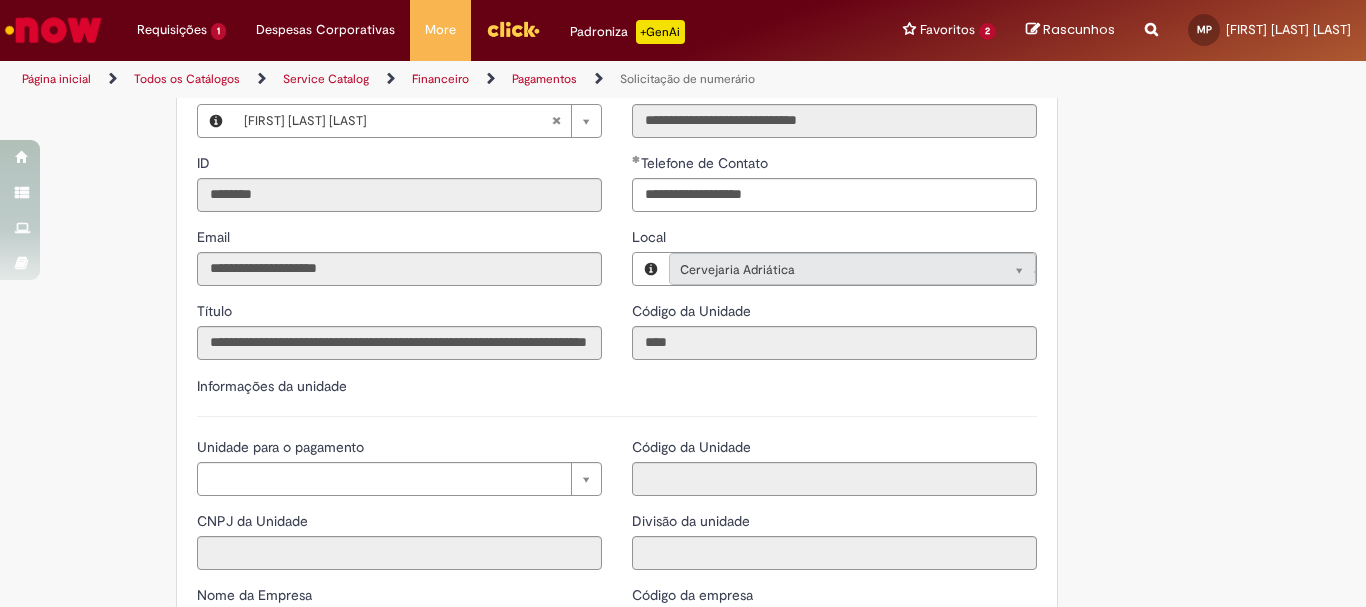 scroll, scrollTop: 1900, scrollLeft: 0, axis: vertical 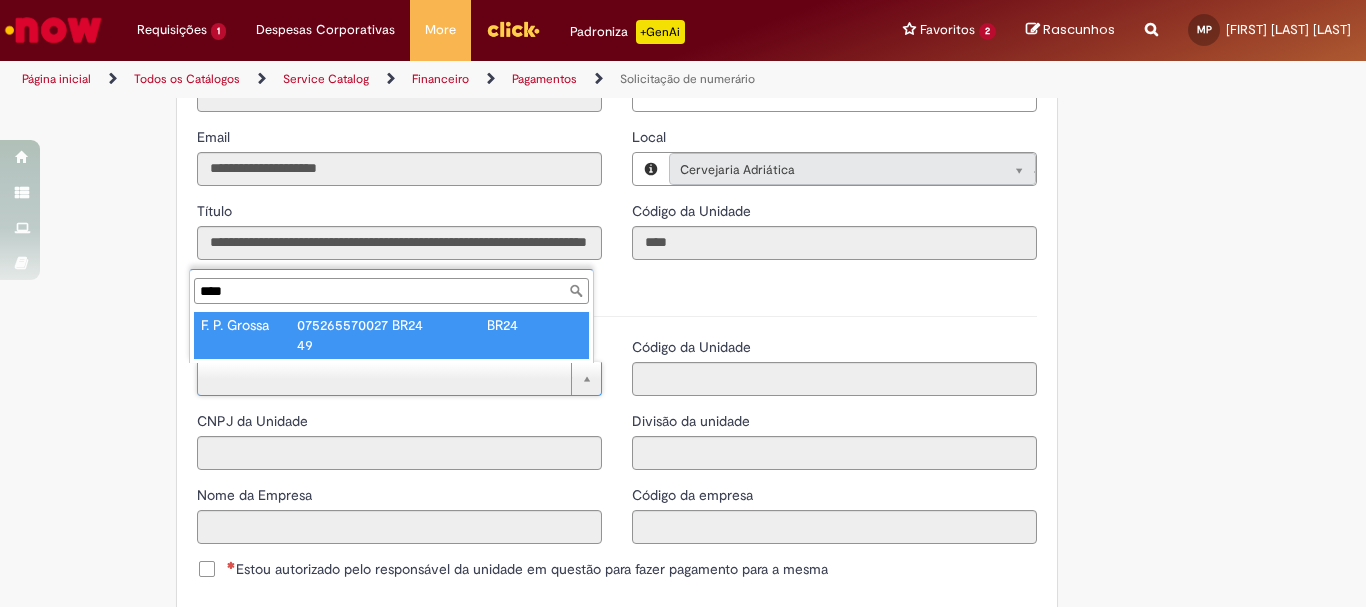 type on "****" 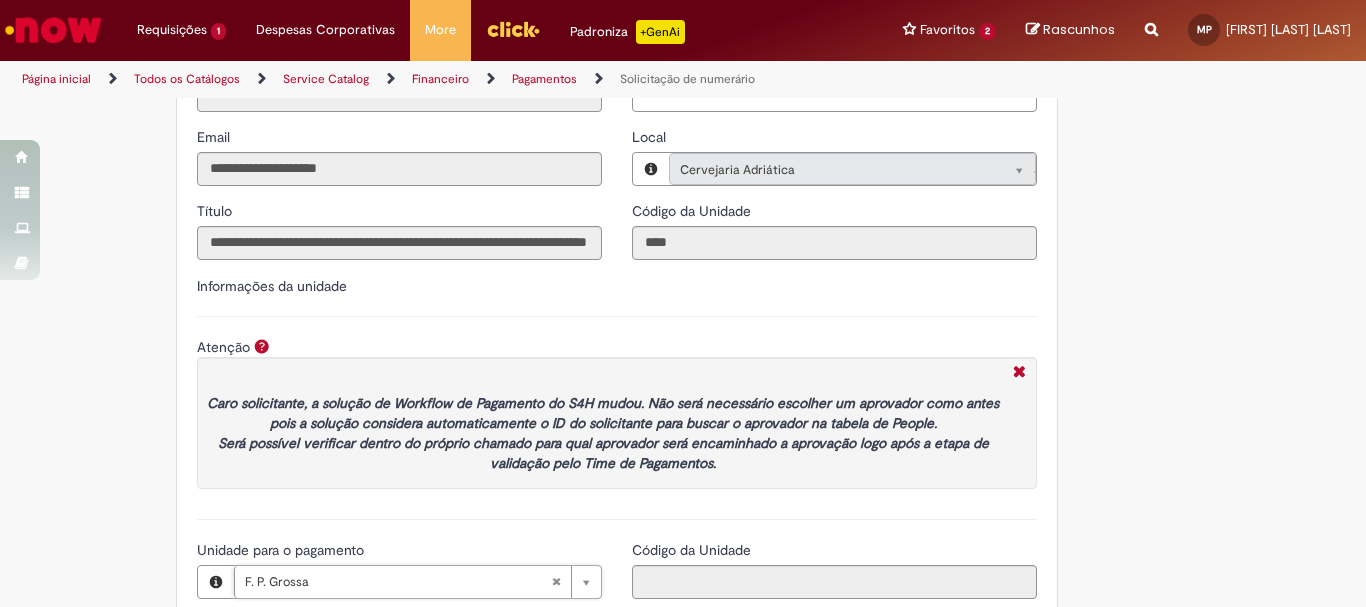type on "**********" 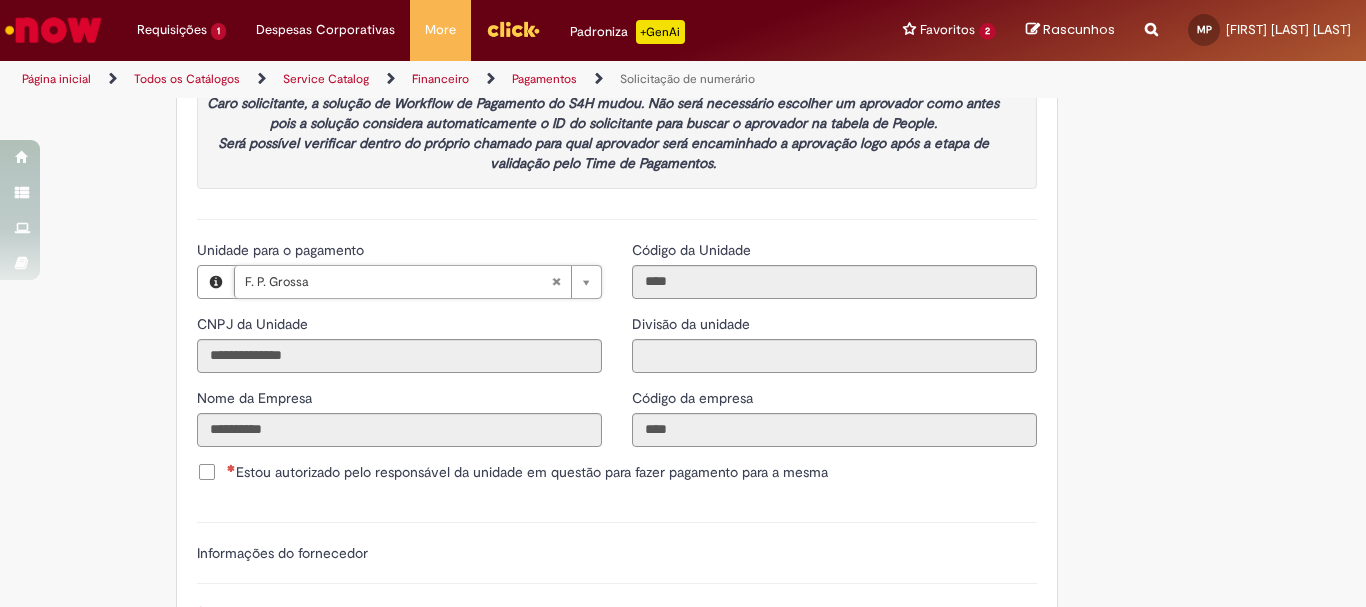 scroll, scrollTop: 2300, scrollLeft: 0, axis: vertical 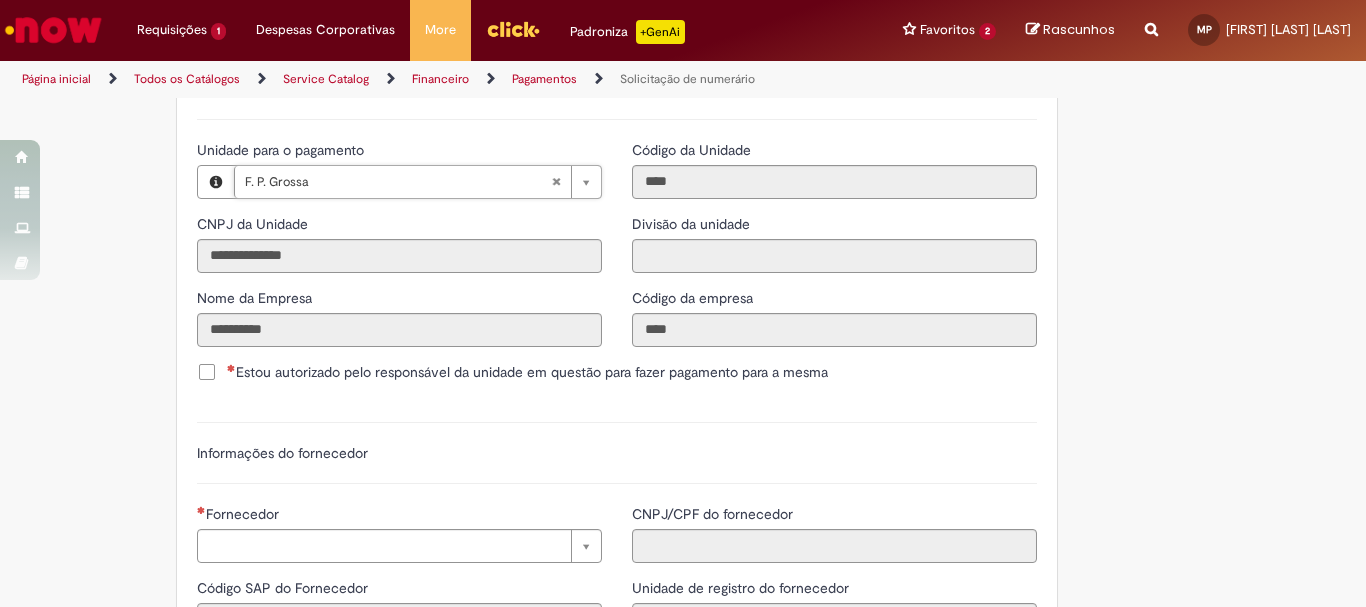 click at bounding box center [231, 368] 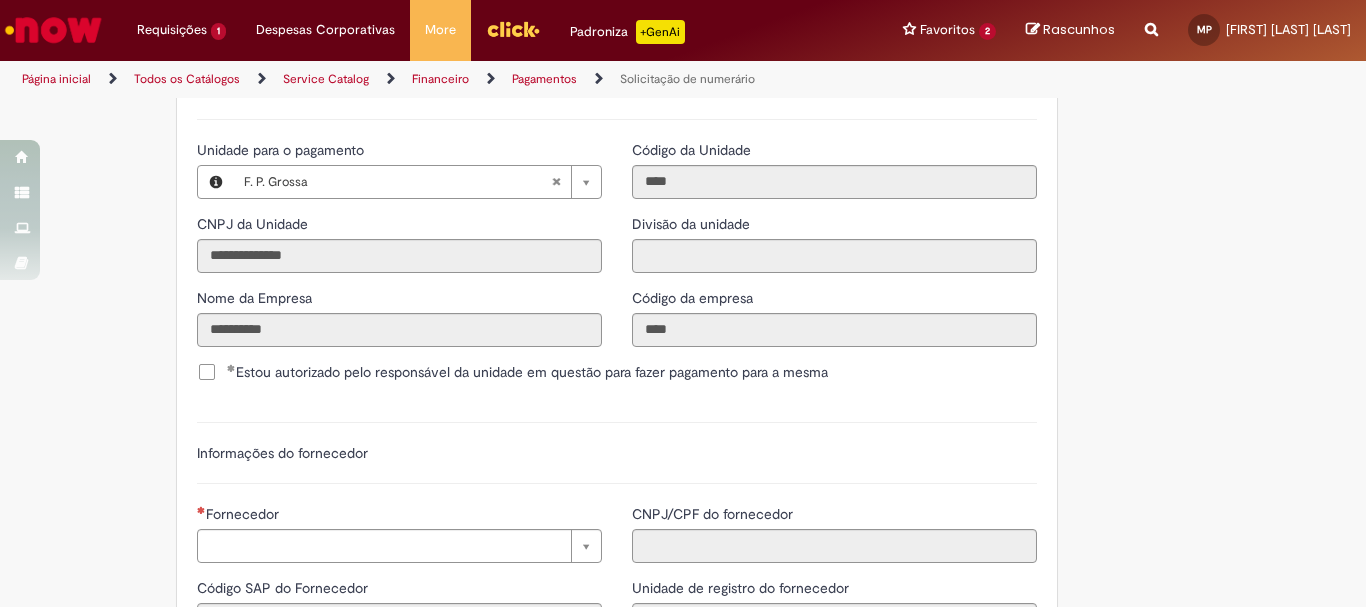 scroll, scrollTop: 2500, scrollLeft: 0, axis: vertical 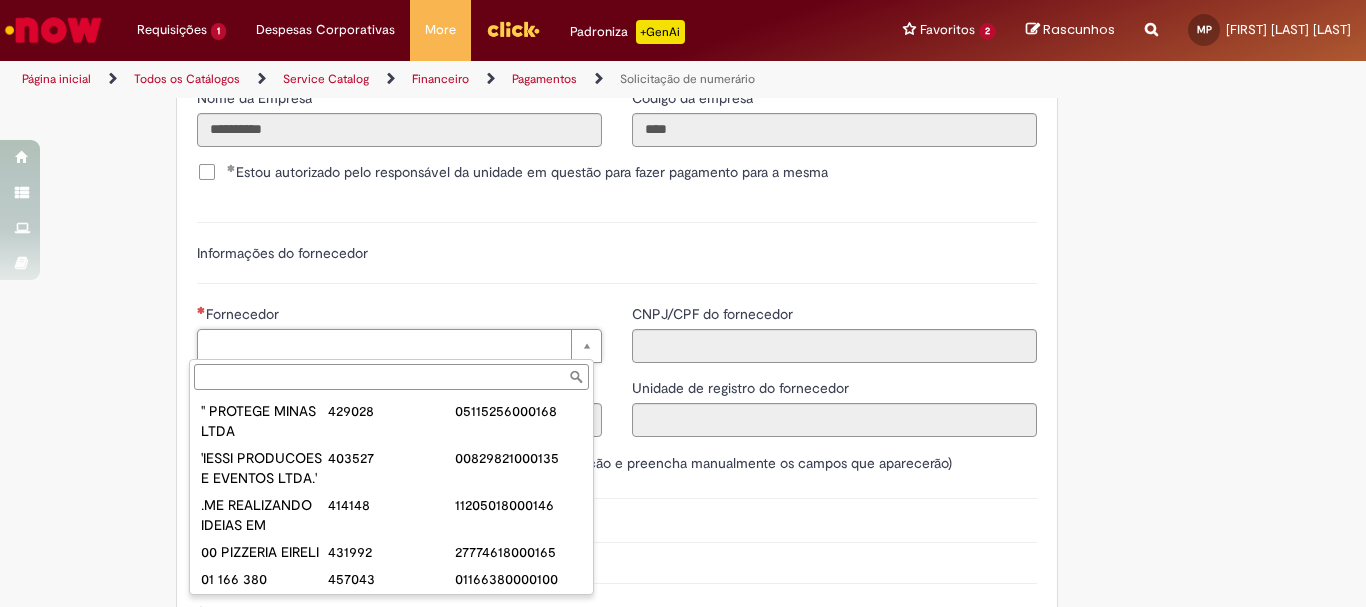 paste on "******" 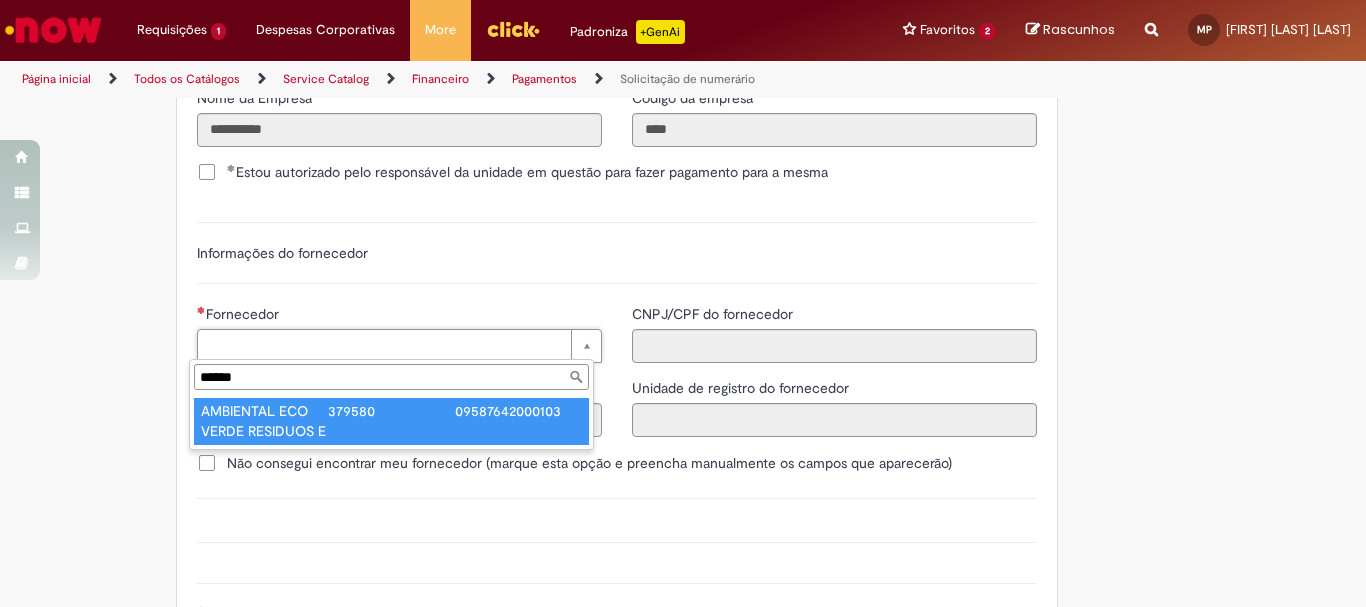 type on "******" 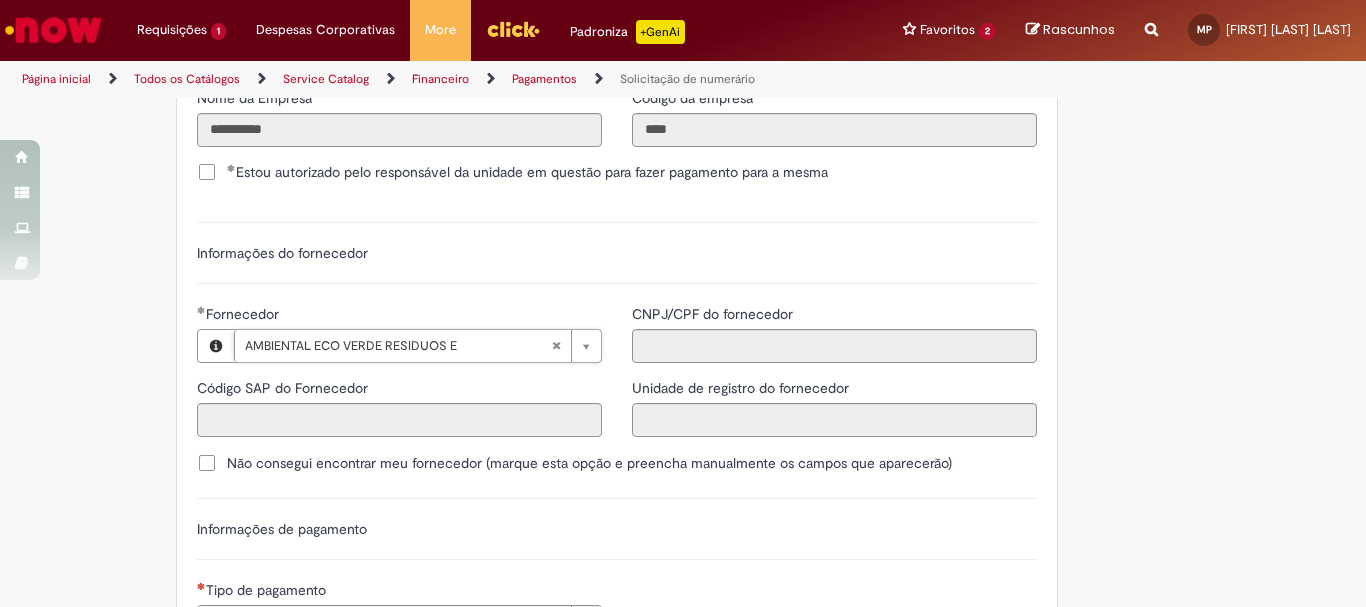 type on "******" 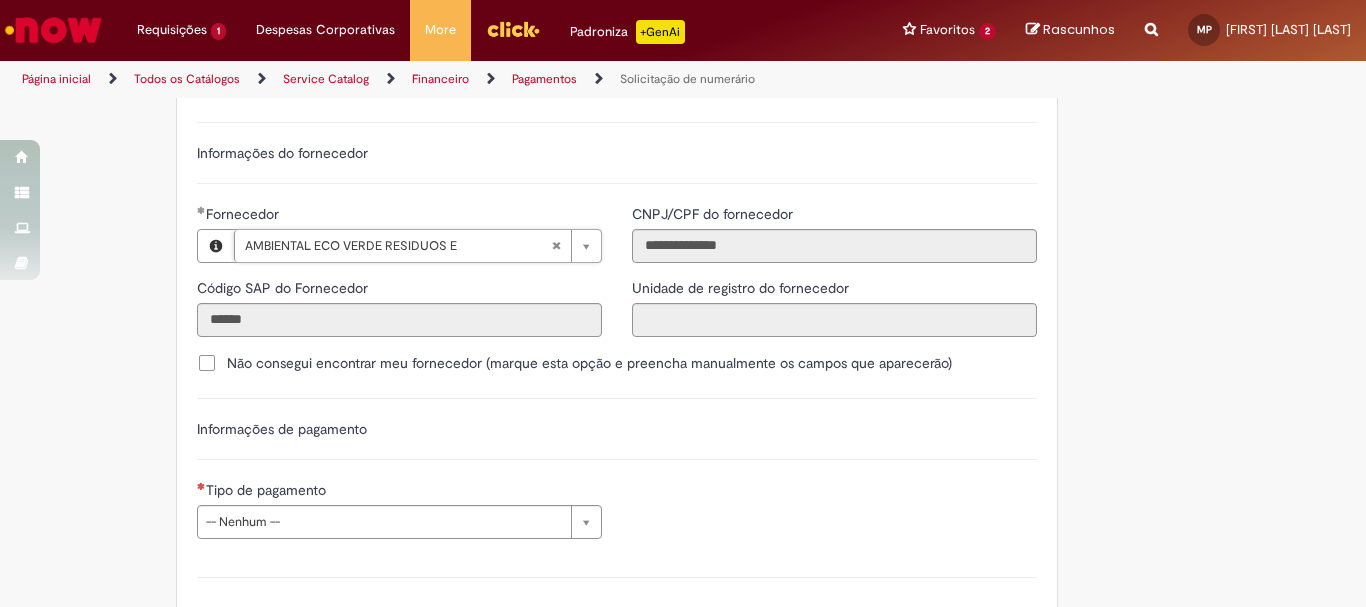 scroll, scrollTop: 2800, scrollLeft: 0, axis: vertical 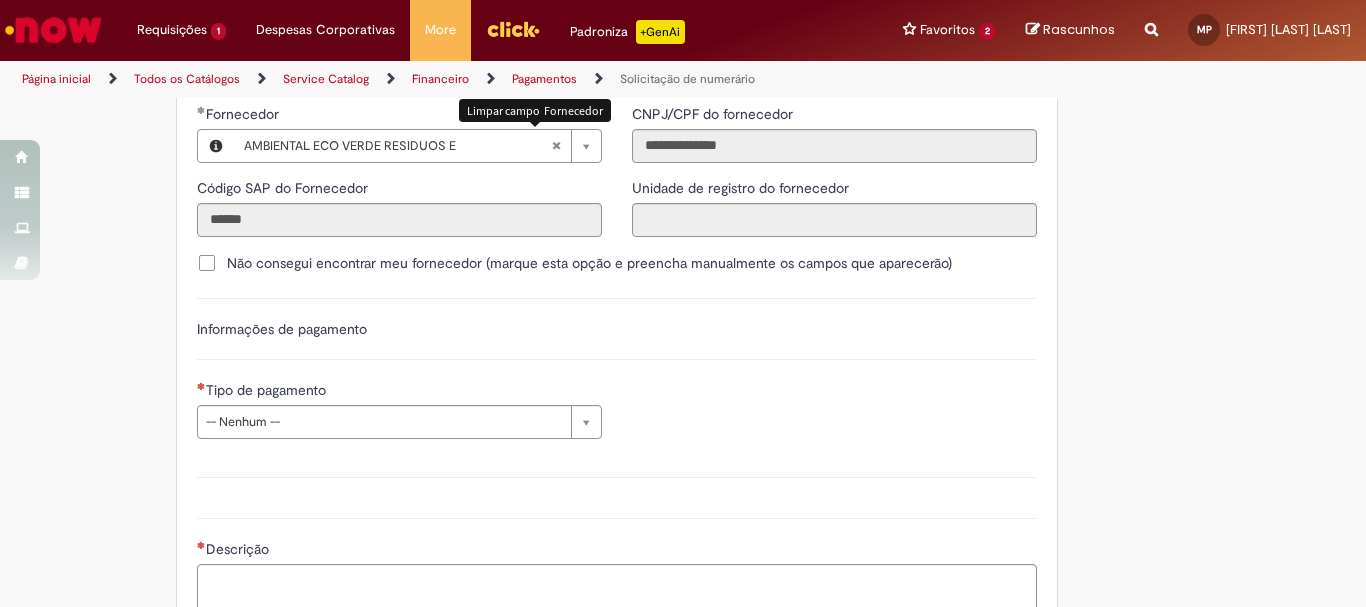 click at bounding box center (556, 146) 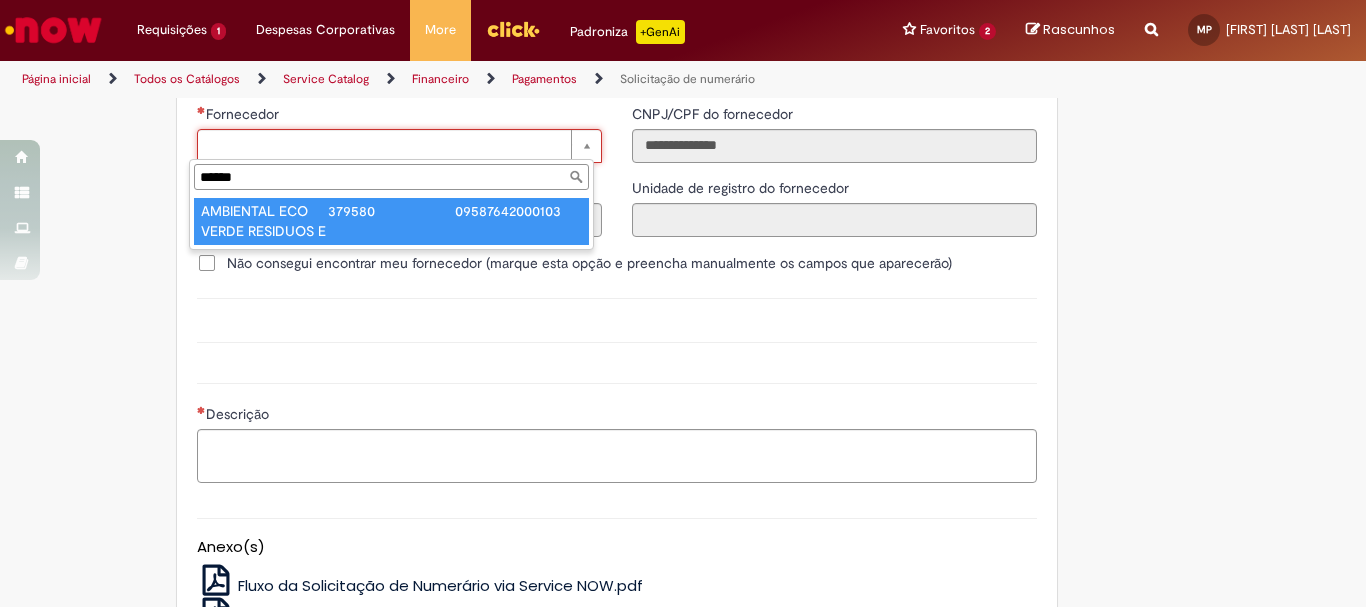 type on "******" 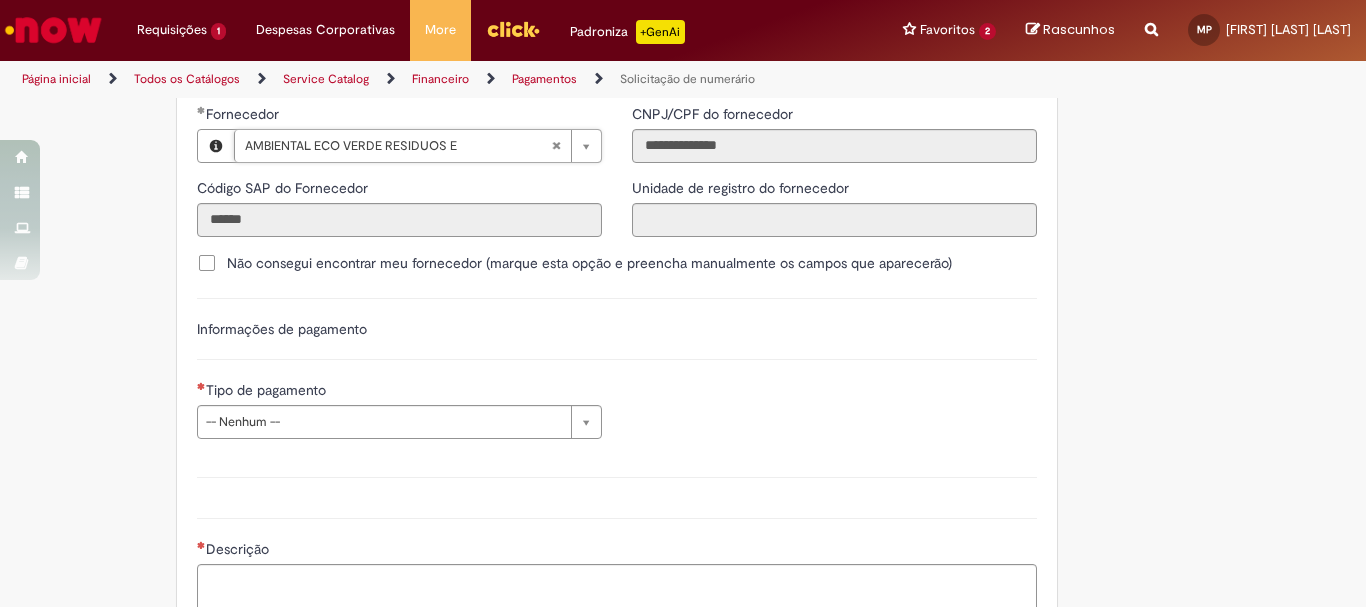 scroll, scrollTop: 2800, scrollLeft: 0, axis: vertical 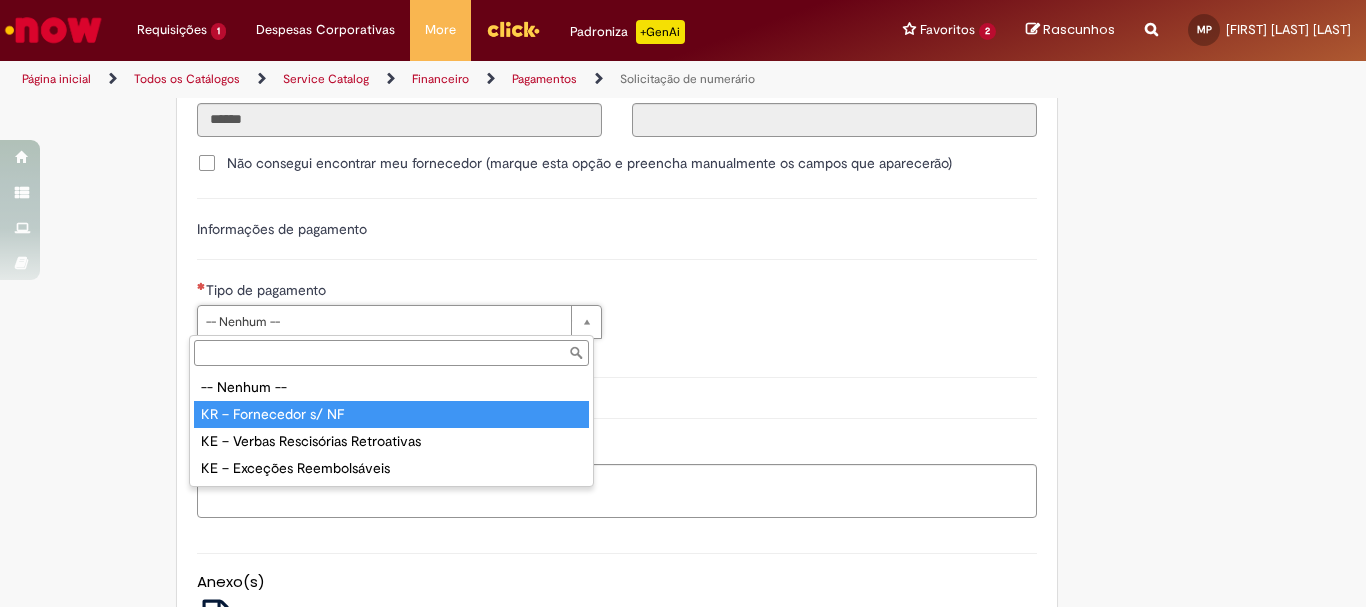 type on "**********" 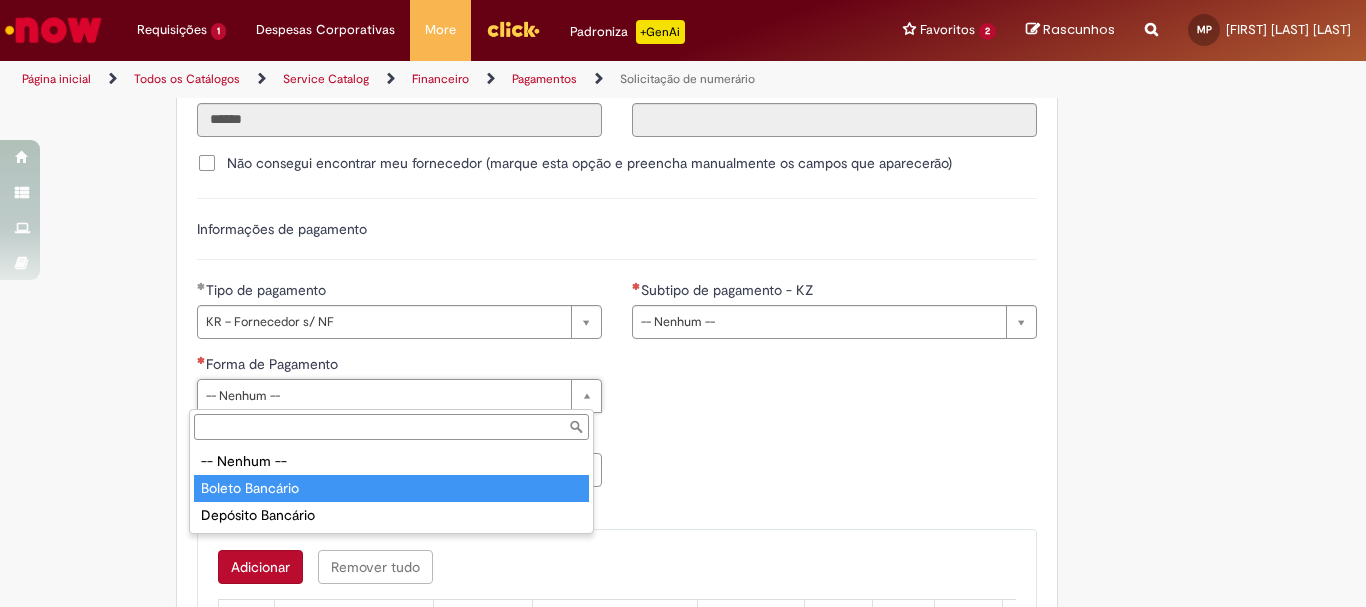 type on "**********" 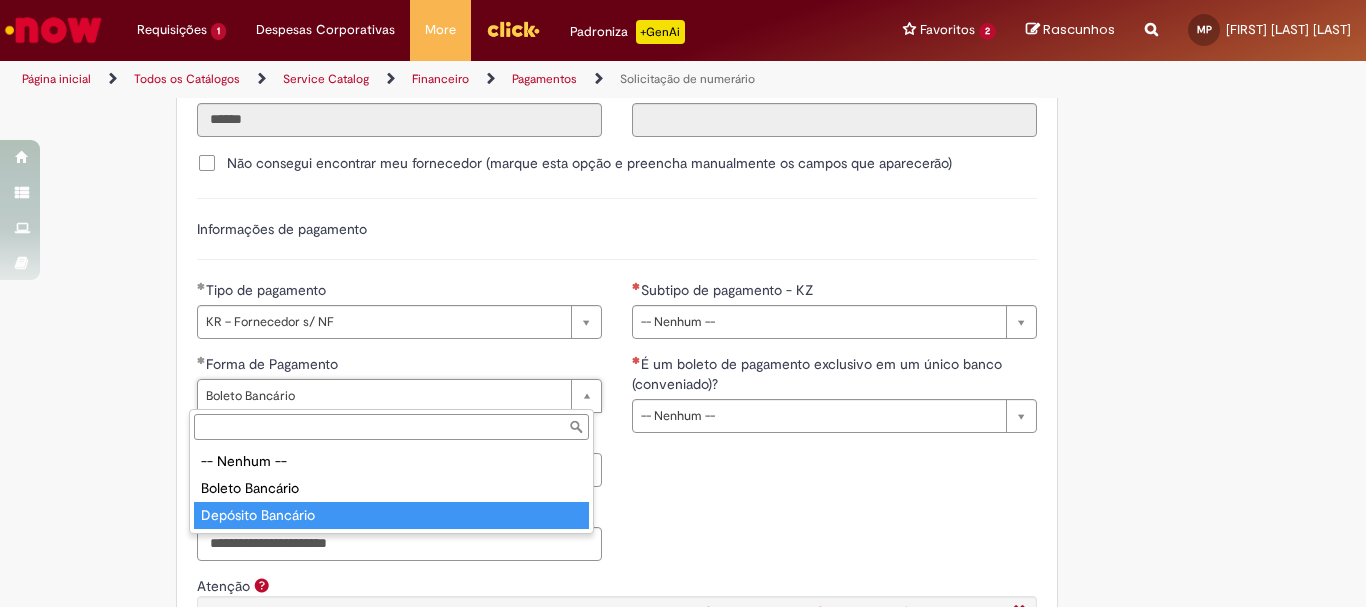 type on "**********" 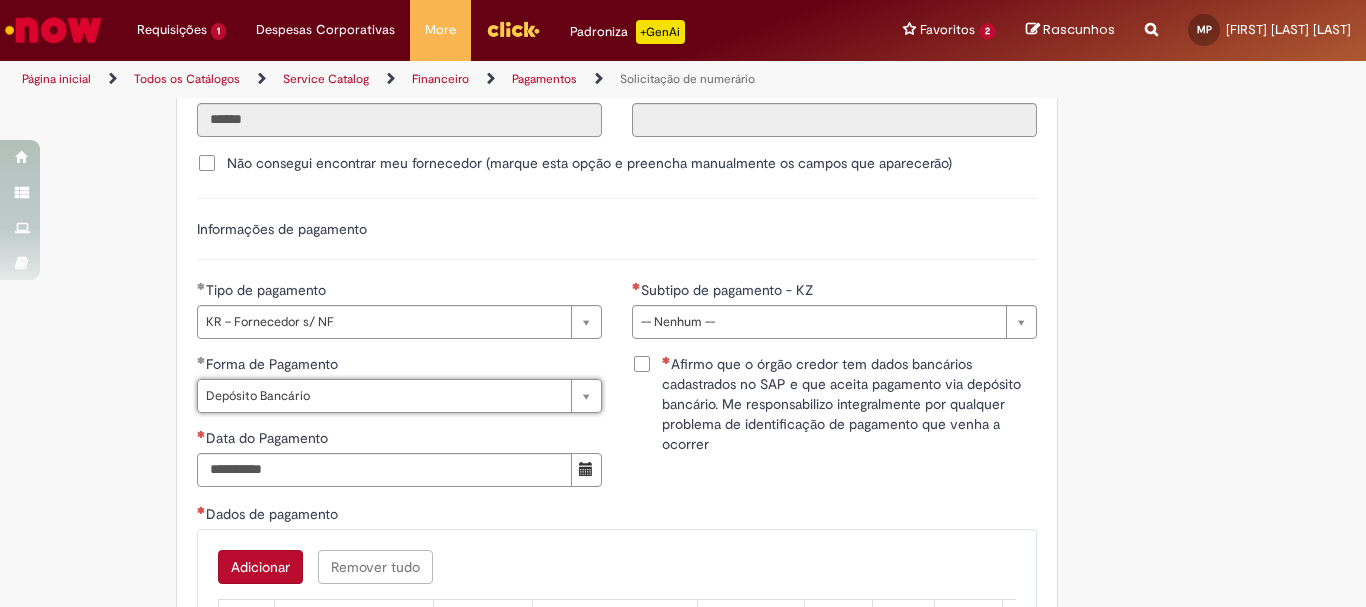 scroll, scrollTop: 0, scrollLeft: 97, axis: horizontal 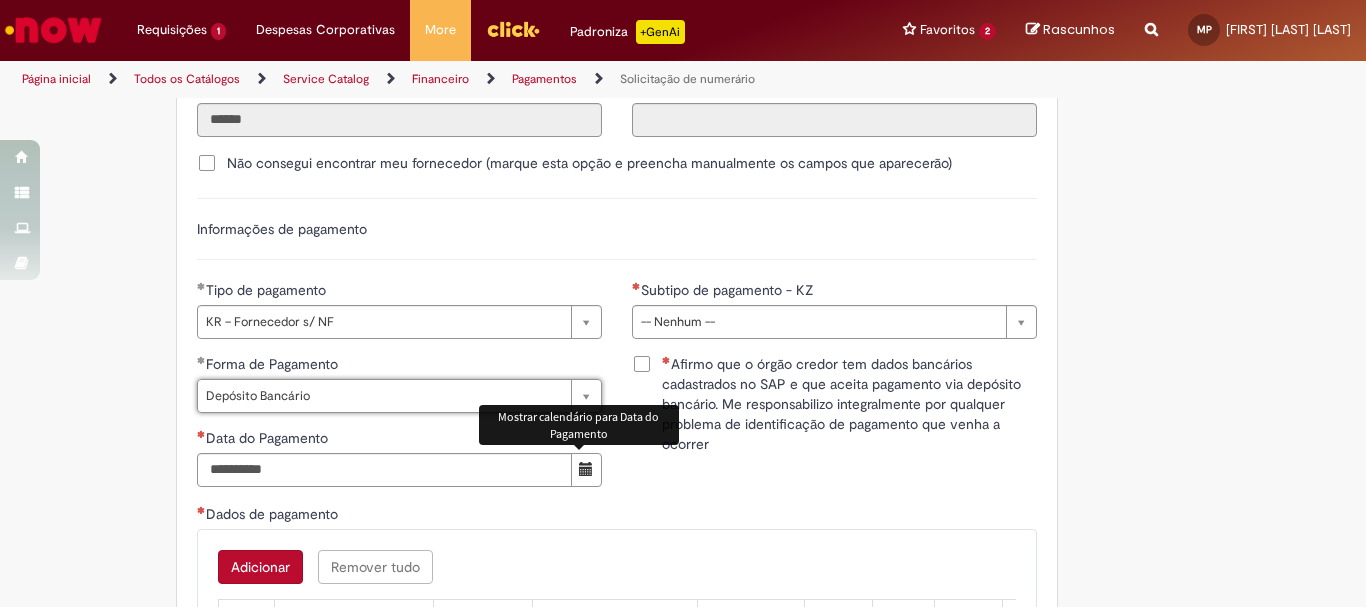 click at bounding box center (586, 470) 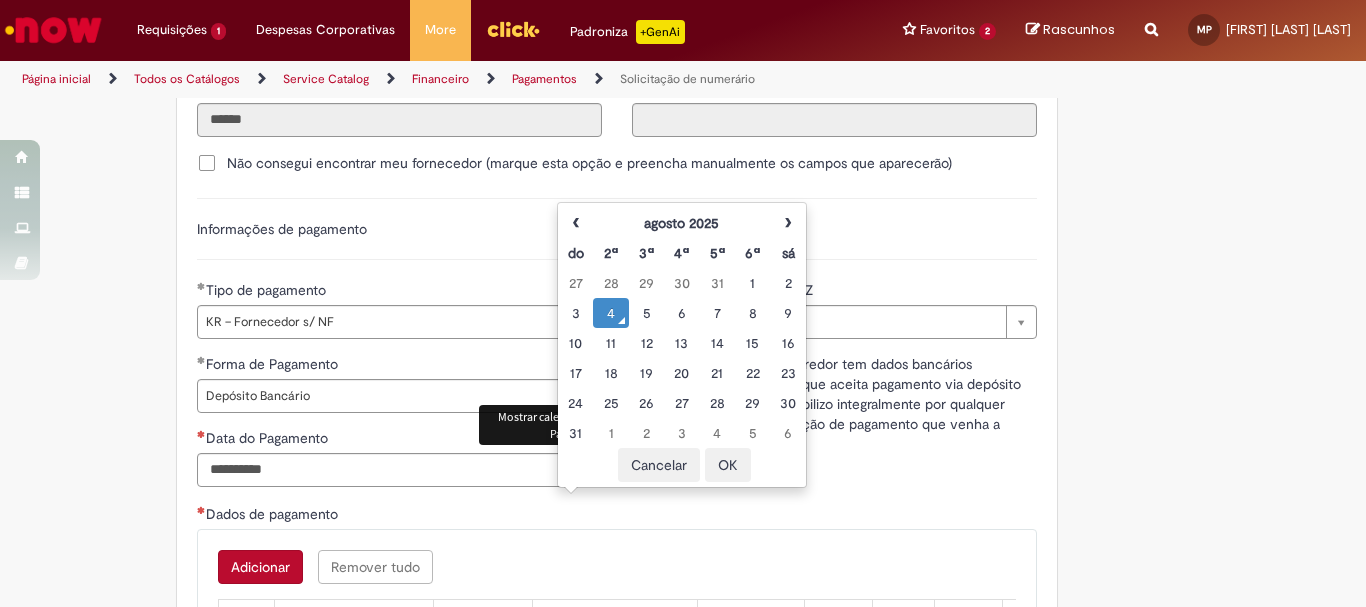 scroll, scrollTop: 0, scrollLeft: 0, axis: both 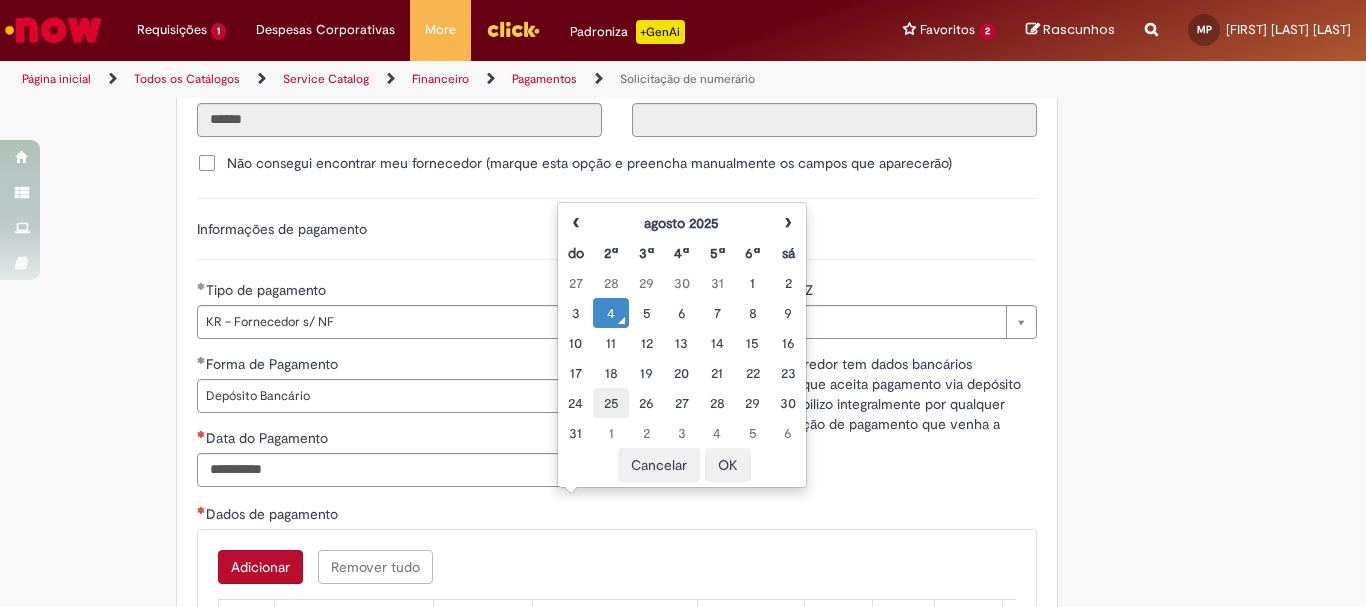 click on "25" at bounding box center [610, 403] 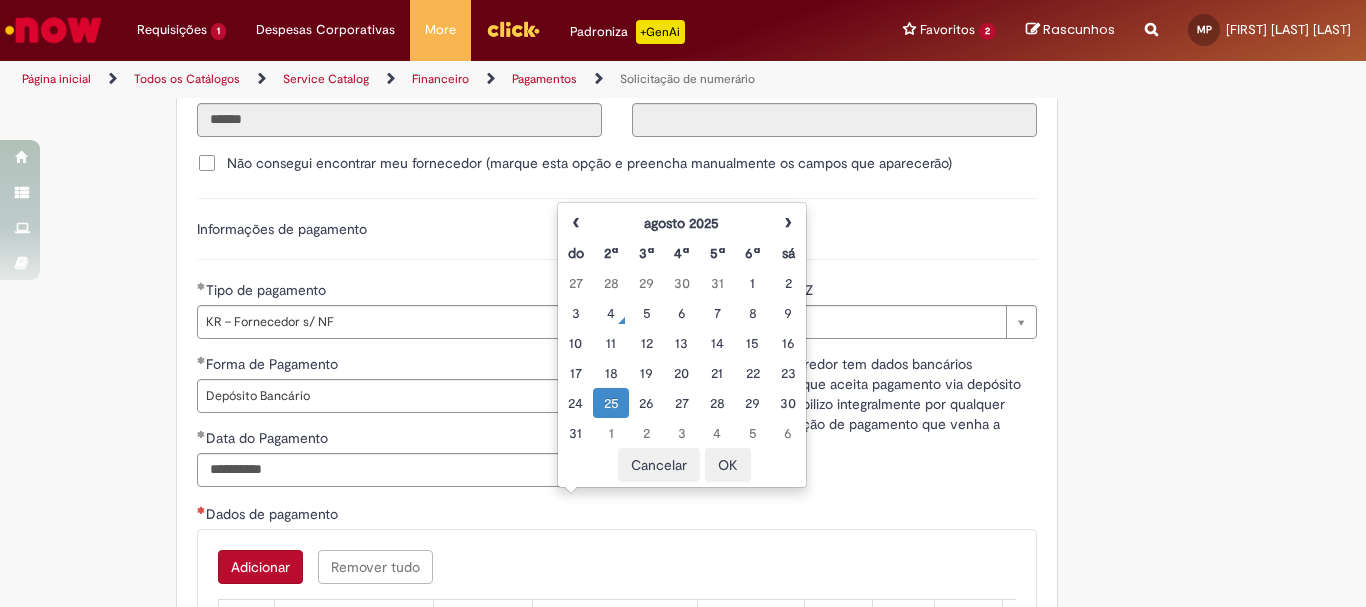 click on "**********" at bounding box center (617, 428) 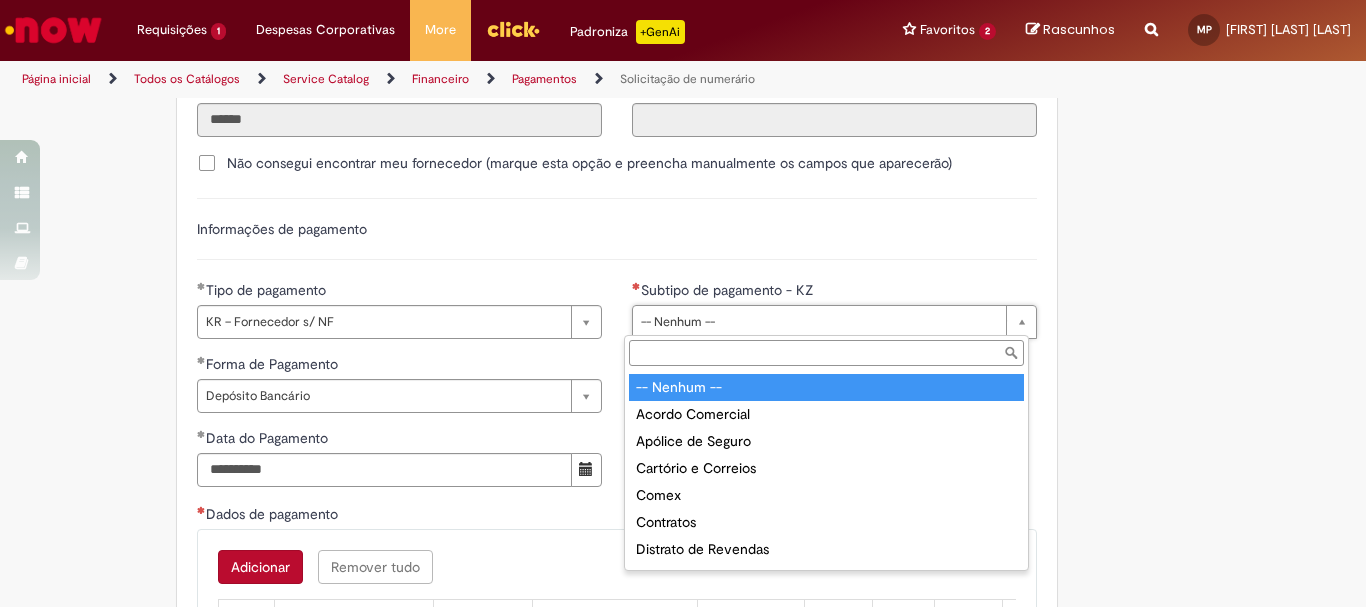 type on "*" 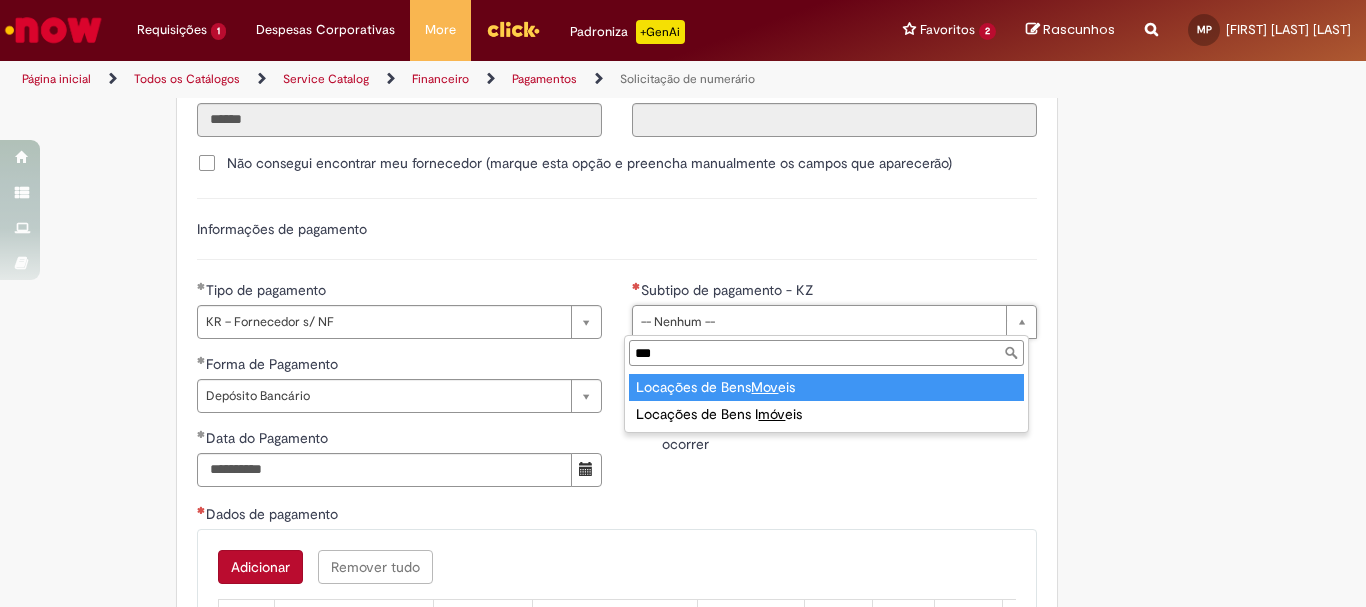 type on "***" 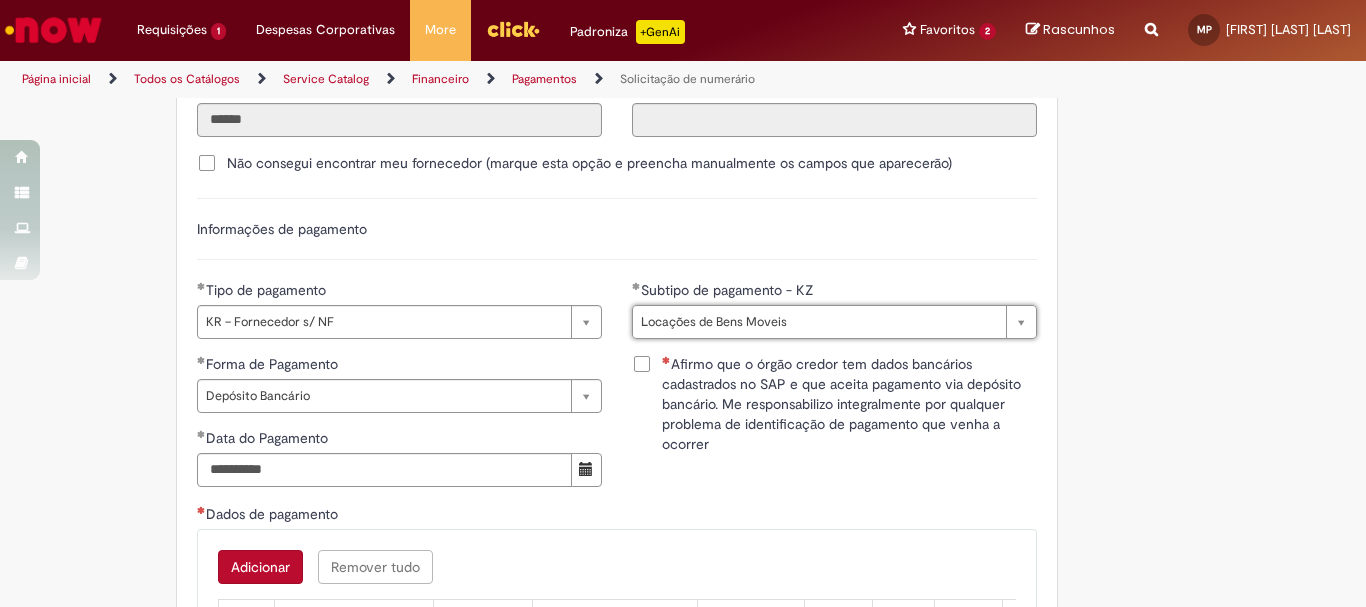 click on "Afirmo que o órgão credor tem dados bancários cadastrados no SAP e que aceita pagamento via depósito bancário. Me responsabilizo integralmente por qualquer problema de identificação de pagamento que venha a ocorrer" at bounding box center [849, 404] 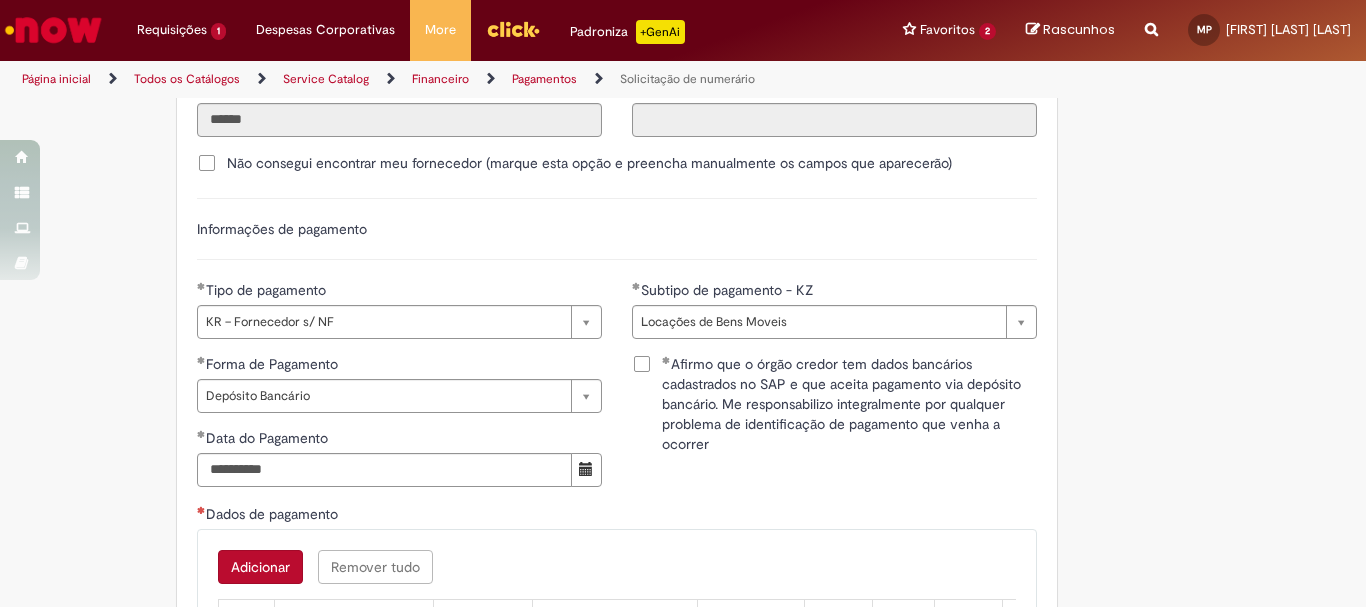scroll, scrollTop: 3100, scrollLeft: 0, axis: vertical 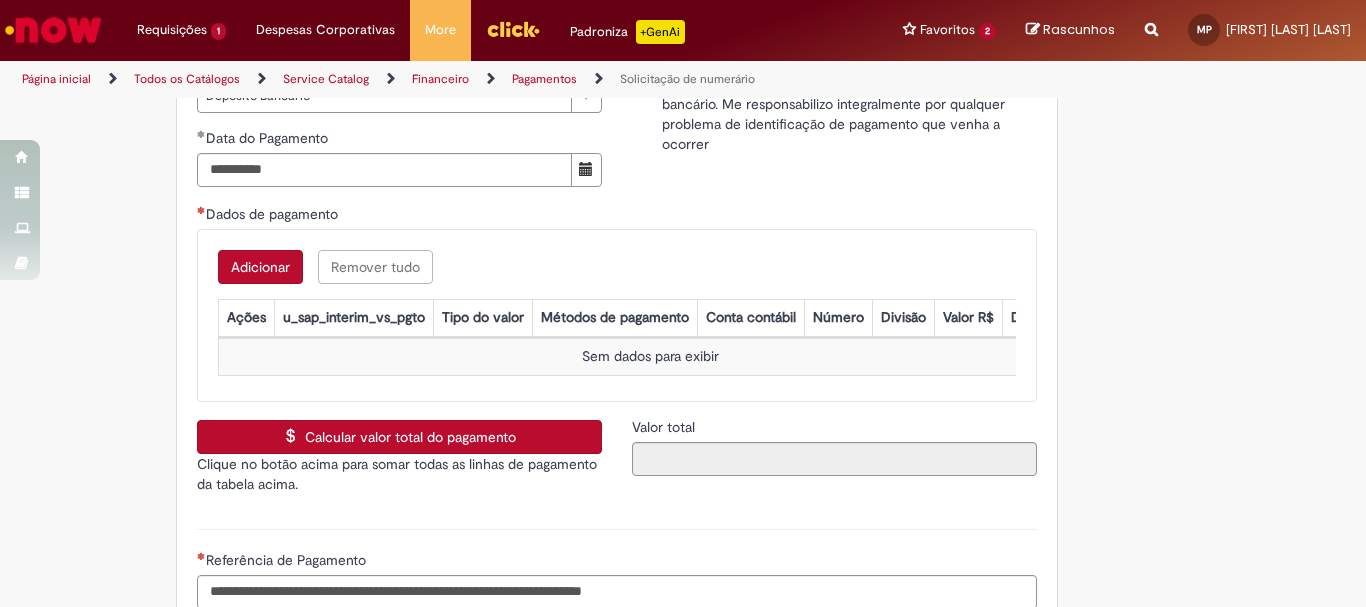 click on "Adicionar" at bounding box center (260, 267) 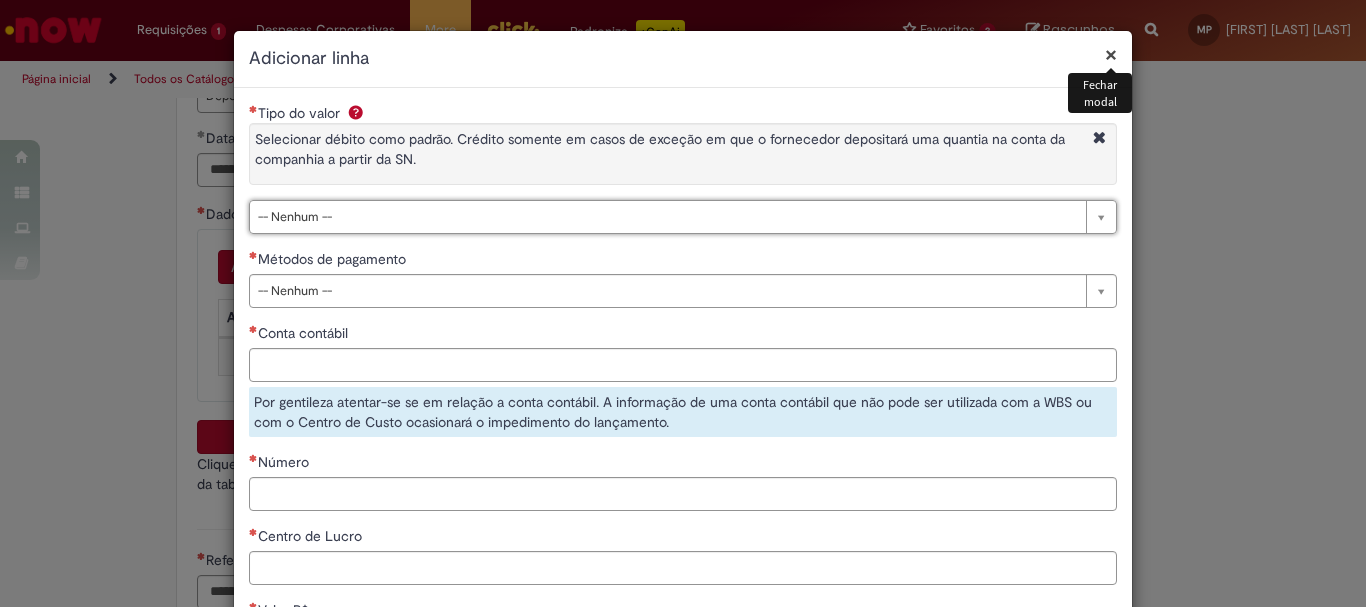 click on "×" at bounding box center [1111, 54] 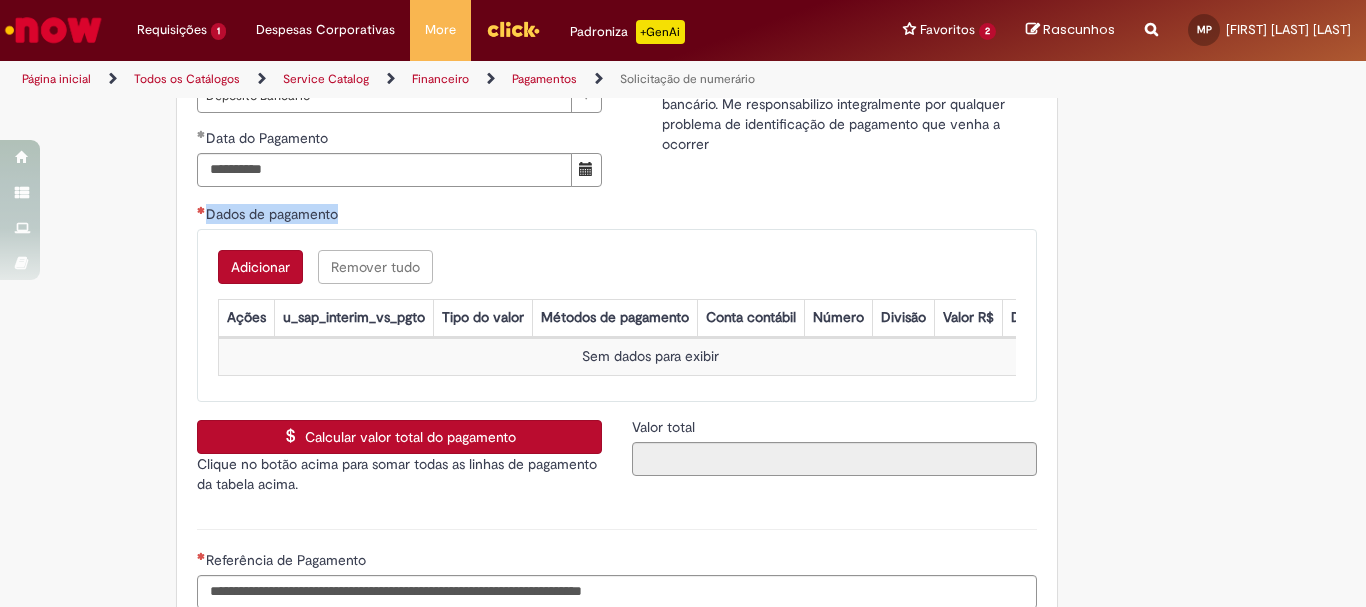 drag, startPoint x: 191, startPoint y: 216, endPoint x: 334, endPoint y: 222, distance: 143.12582 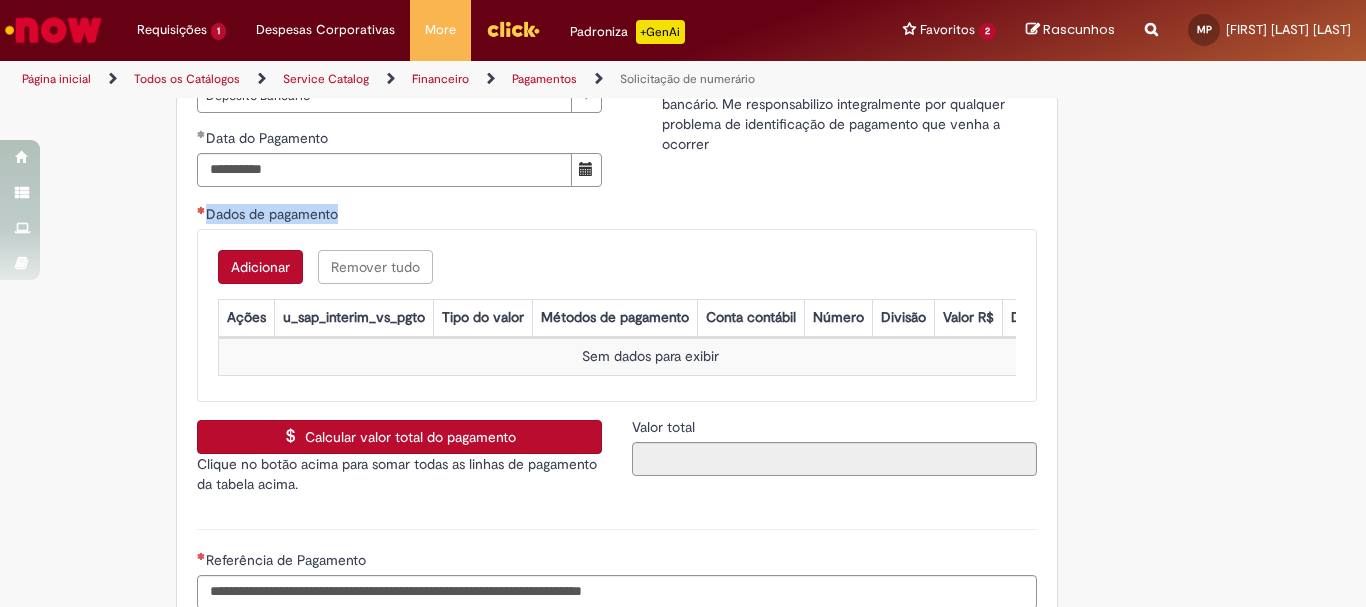 click on "Adicionar" at bounding box center [260, 267] 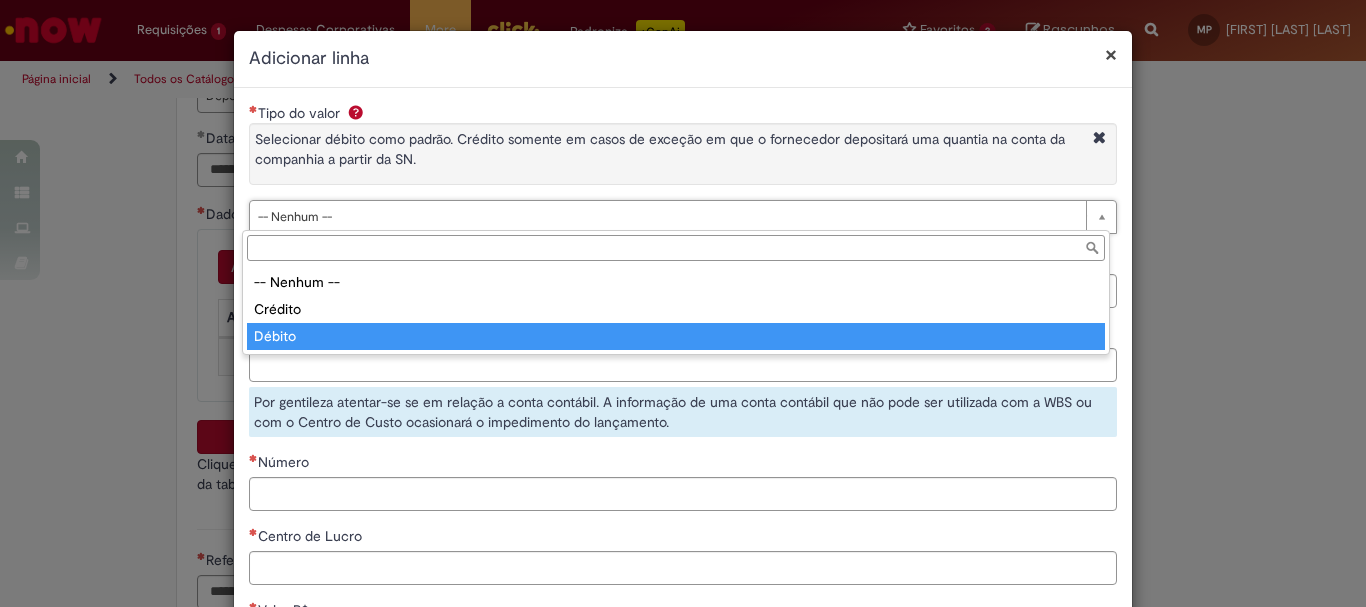 type on "******" 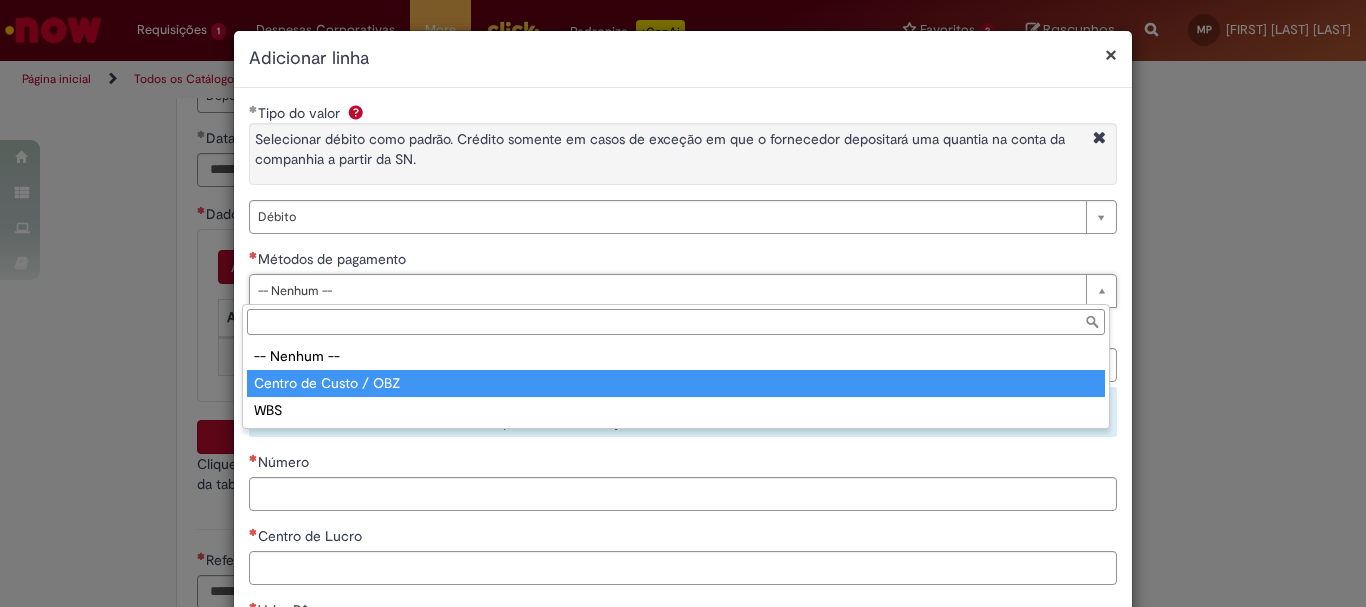 type on "**********" 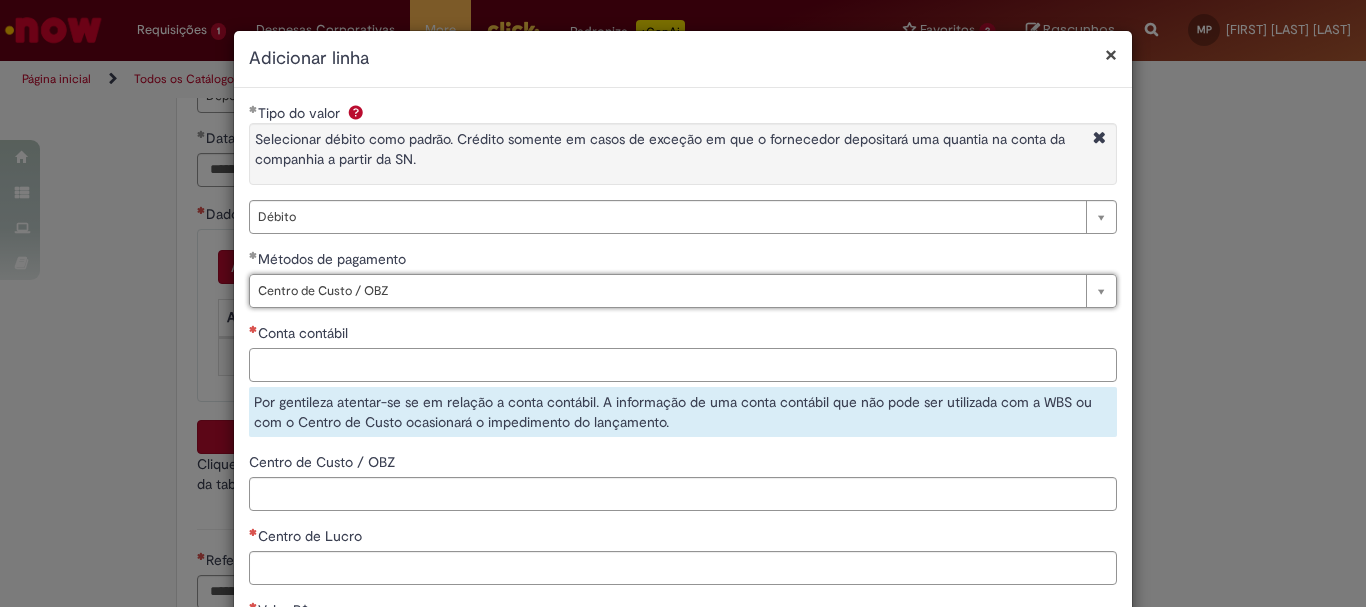 click on "Conta contábil" at bounding box center (683, 365) 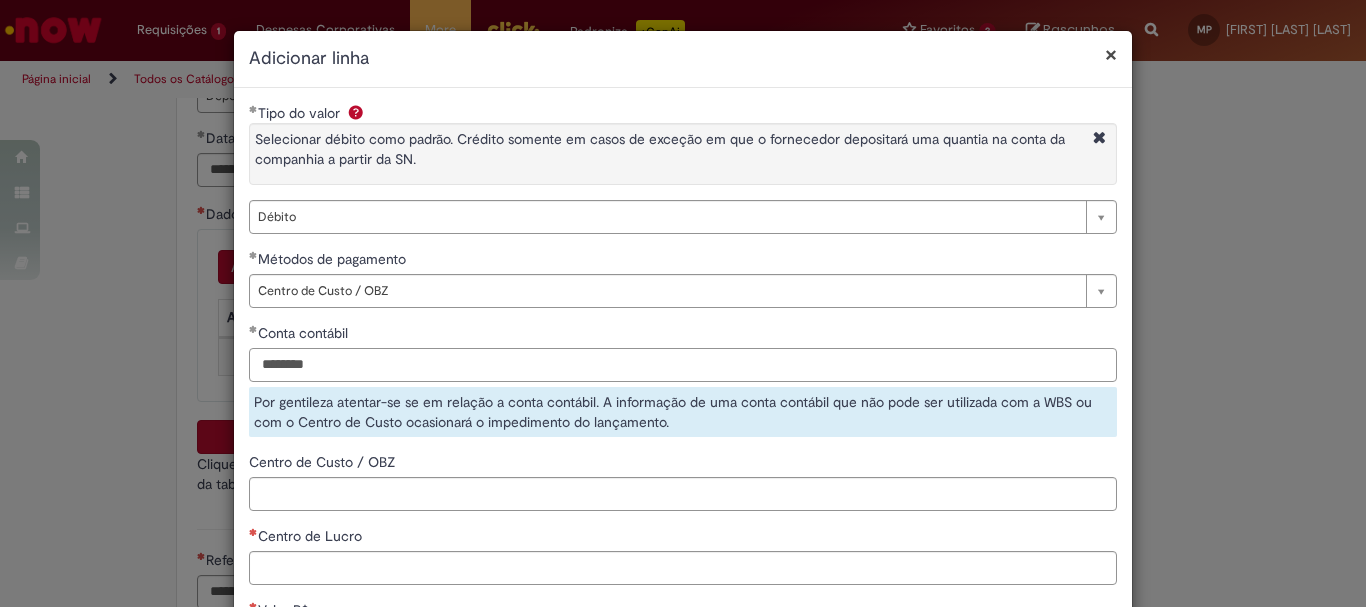 type on "********" 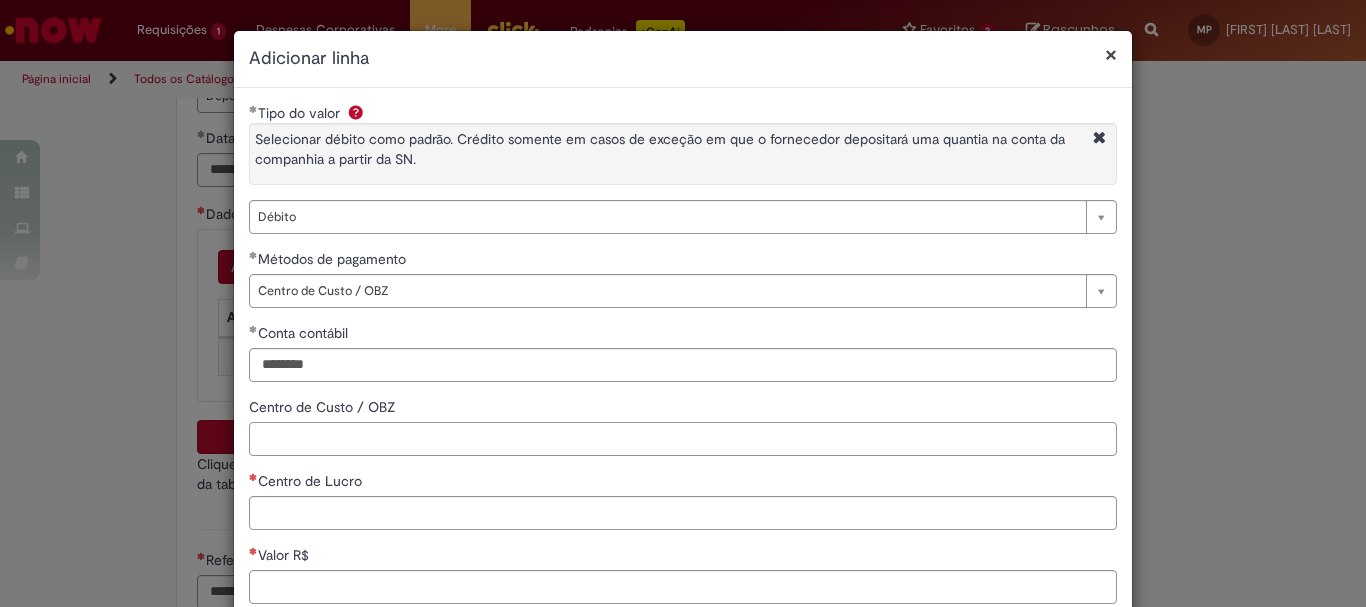scroll, scrollTop: 100, scrollLeft: 0, axis: vertical 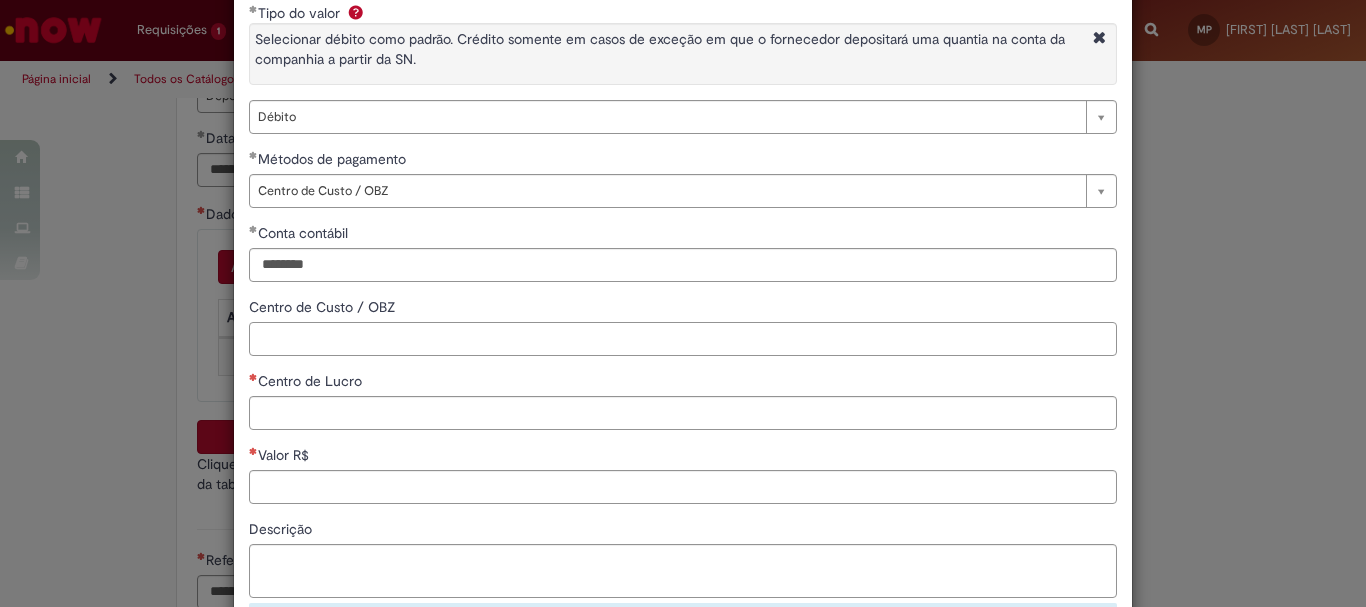paste on "**********" 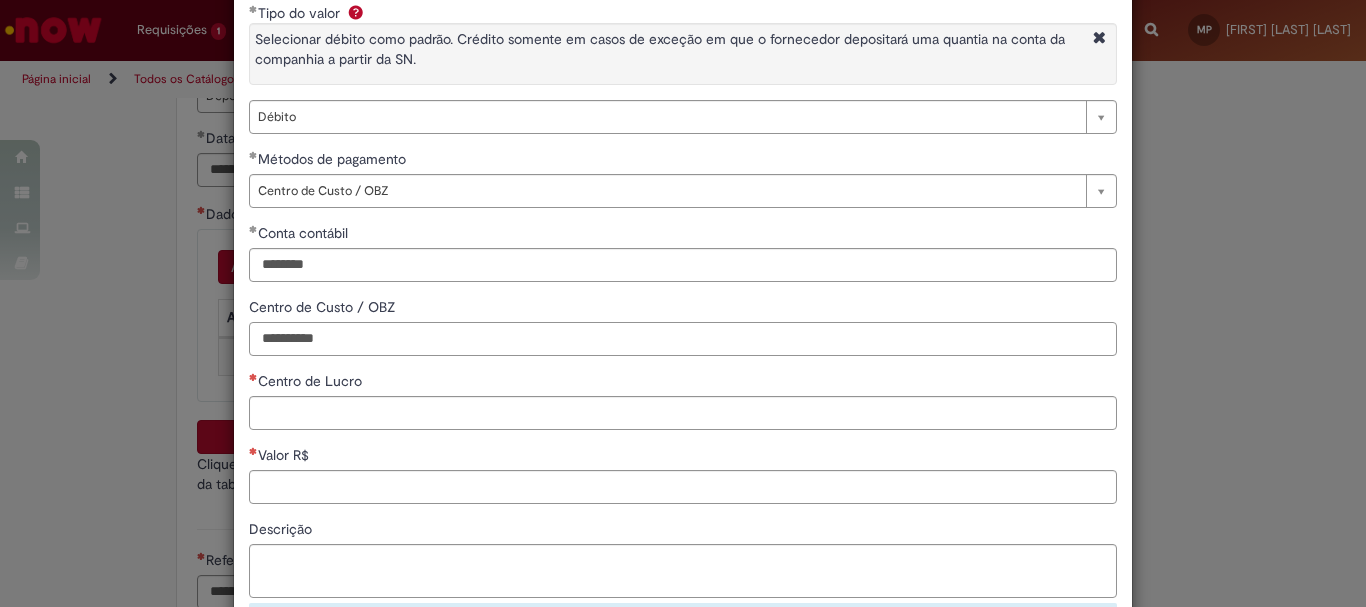 type on "**********" 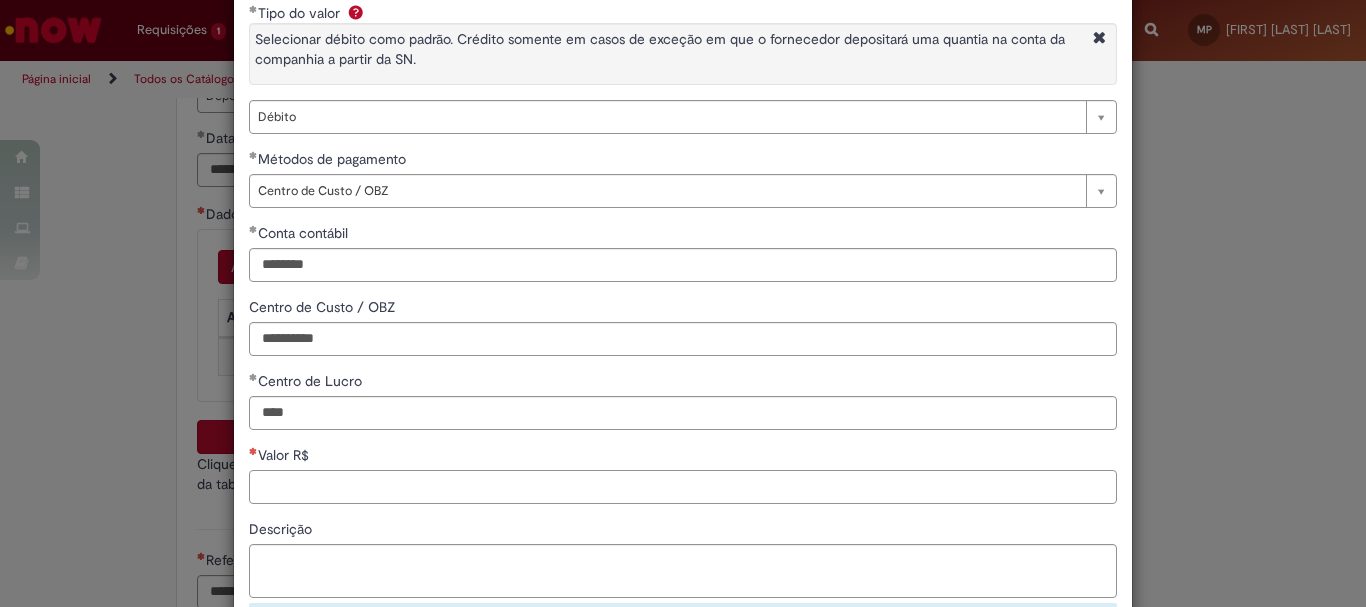 type on "****" 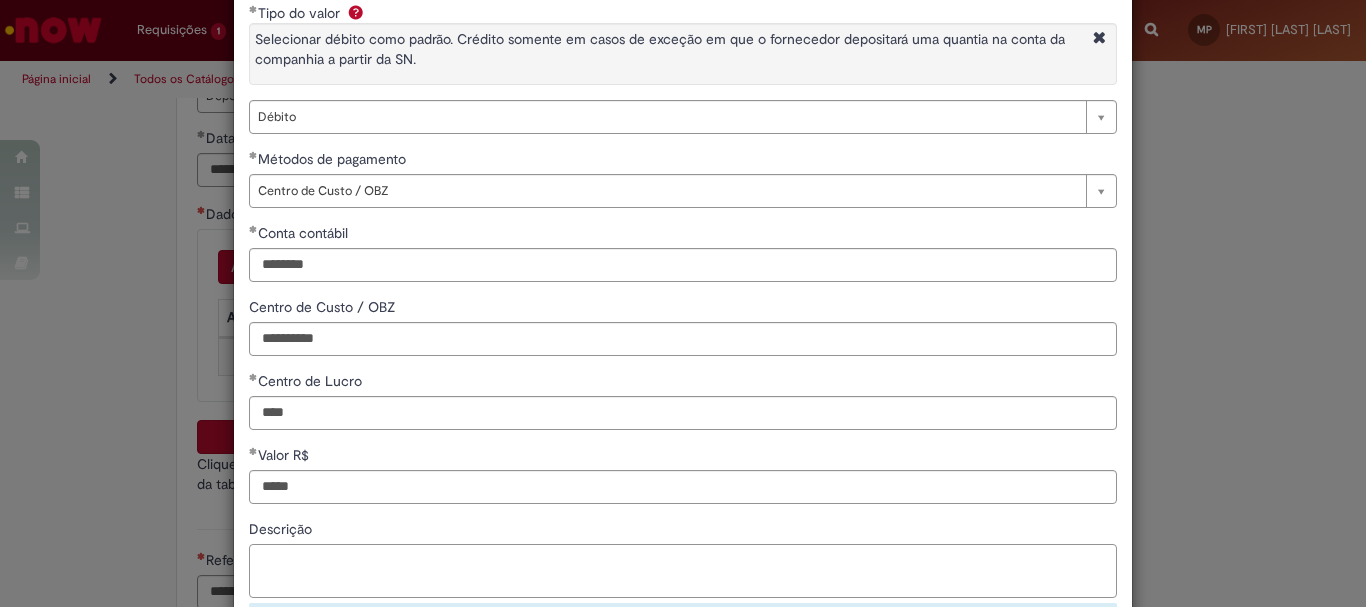 type on "*********" 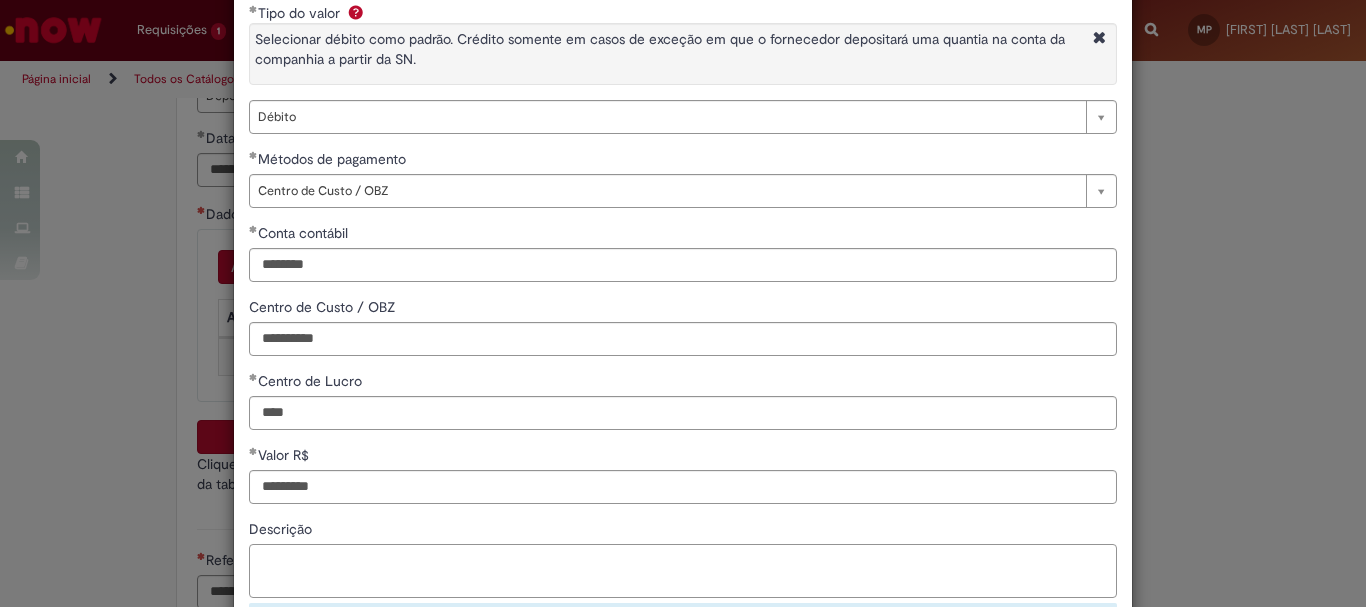 scroll, scrollTop: 292, scrollLeft: 0, axis: vertical 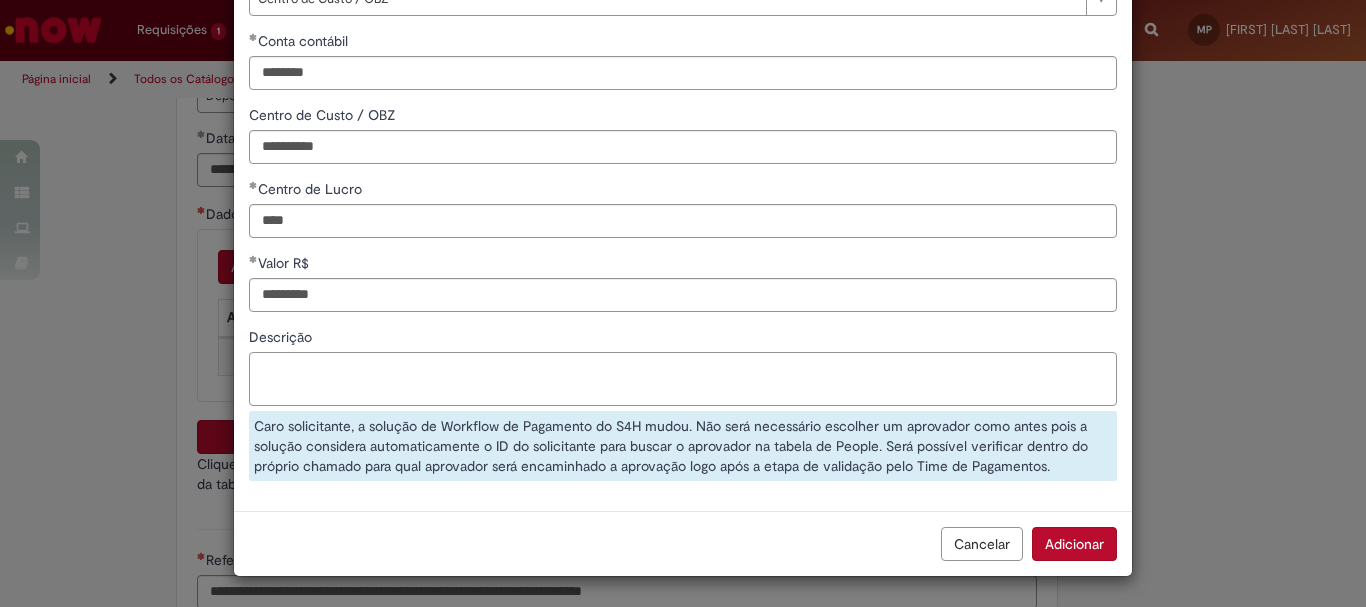 click on "Descrição" at bounding box center [683, 379] 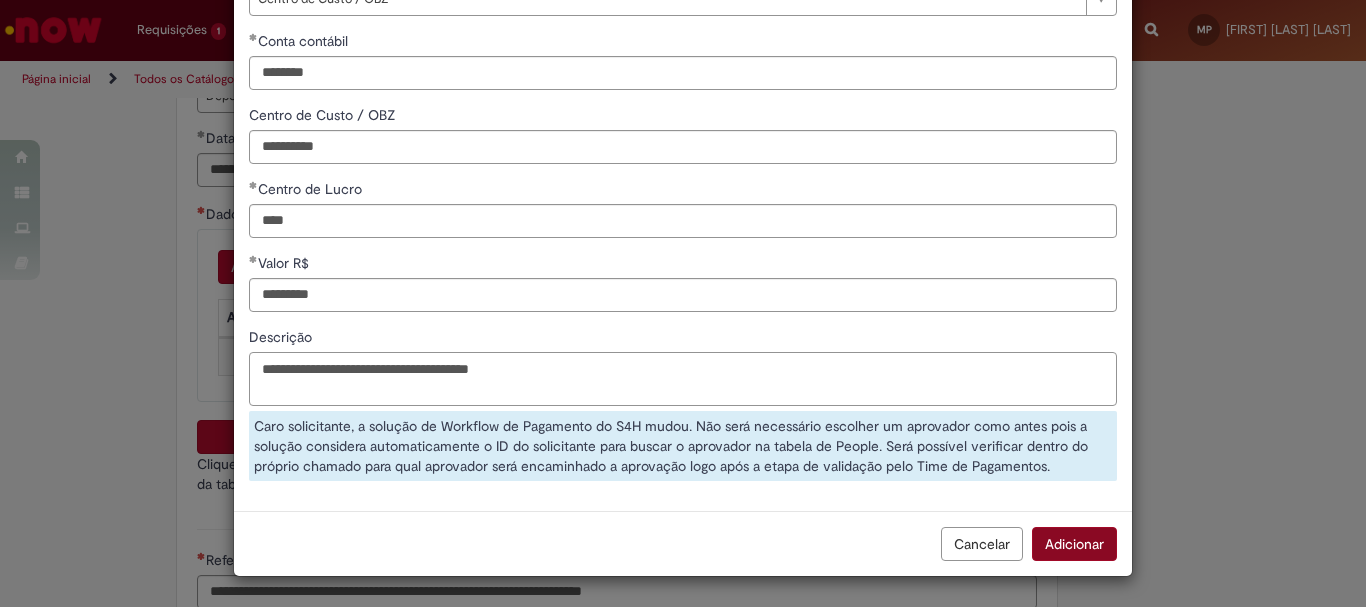 type on "**********" 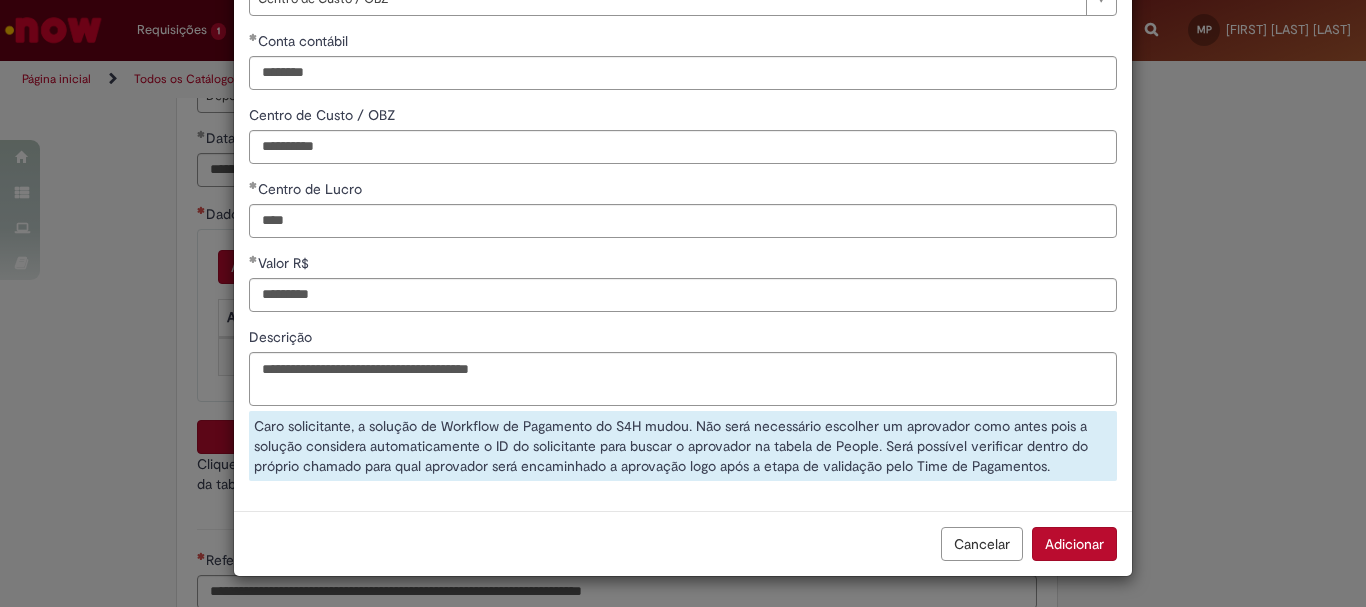 click on "Adicionar" at bounding box center [1074, 544] 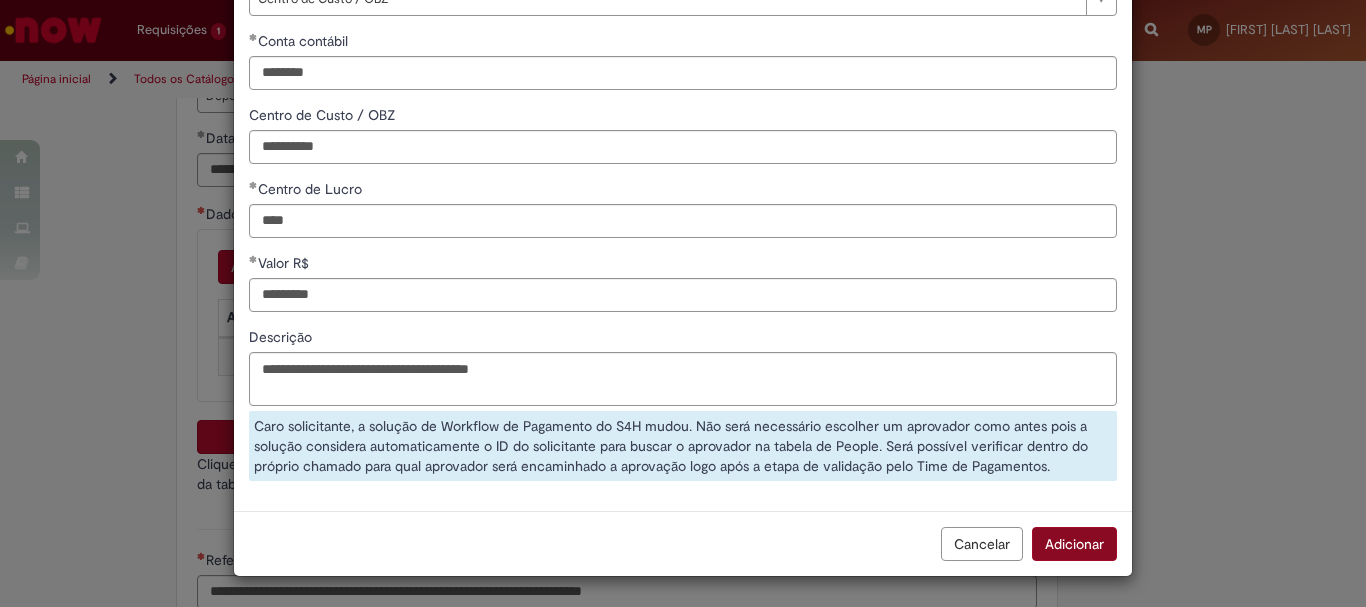 scroll, scrollTop: 217, scrollLeft: 0, axis: vertical 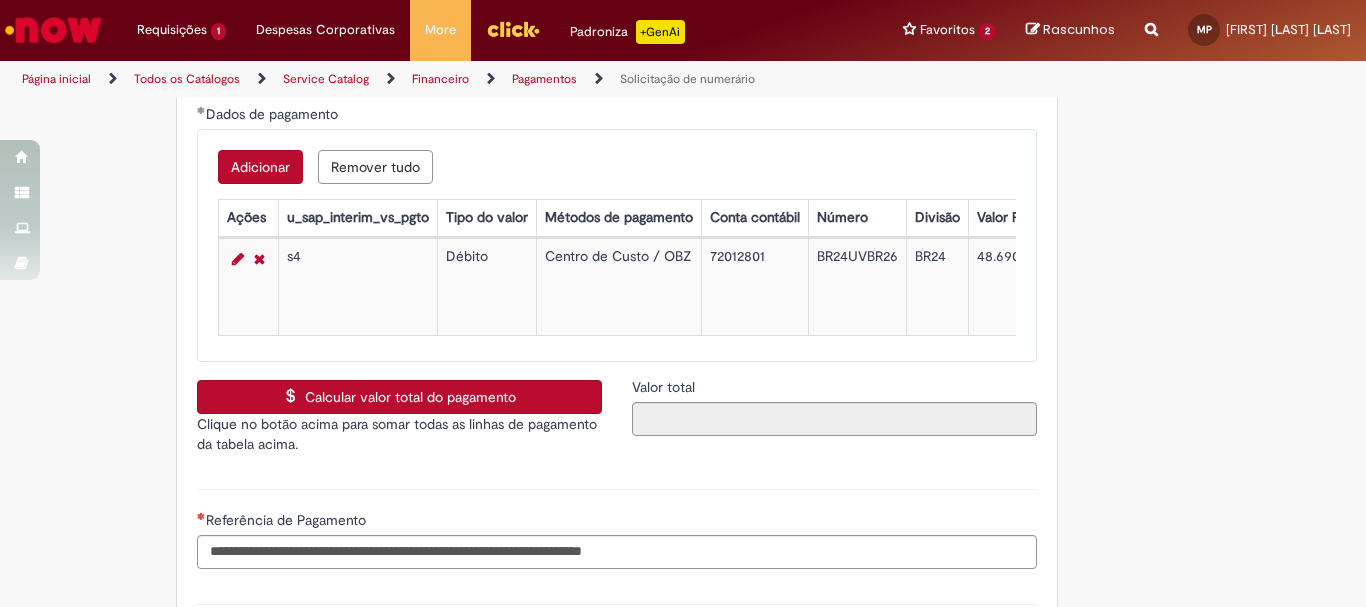 click on "Calcular valor total do pagamento" at bounding box center (399, 397) 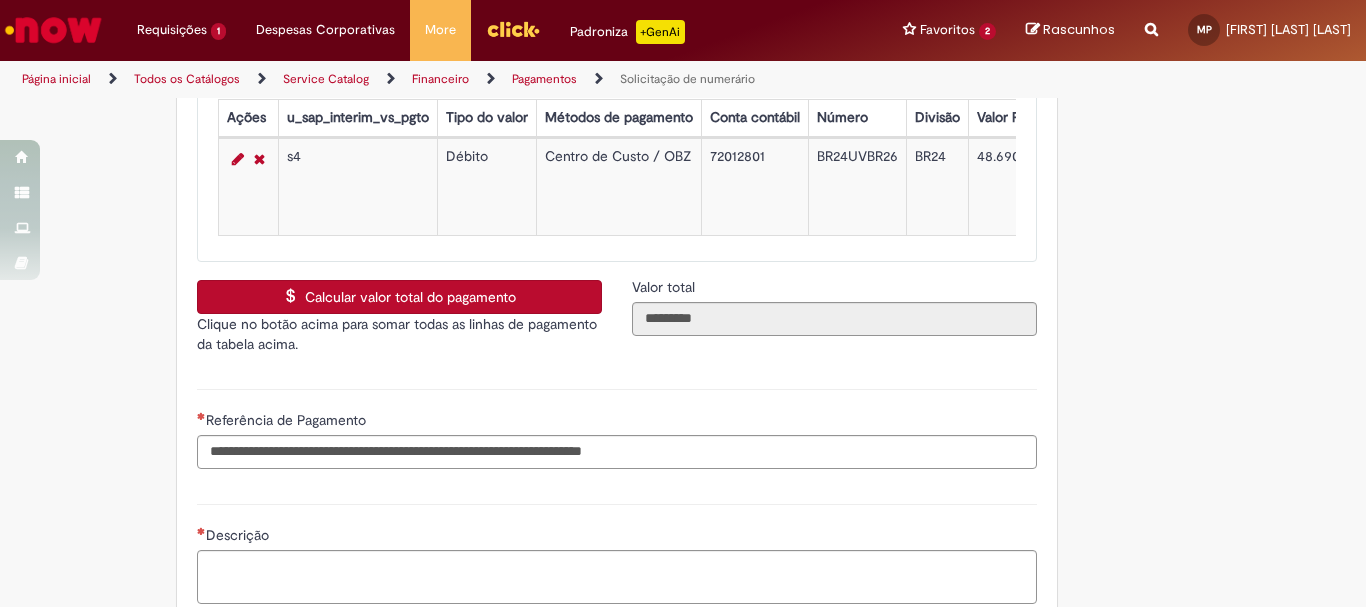 scroll, scrollTop: 3400, scrollLeft: 0, axis: vertical 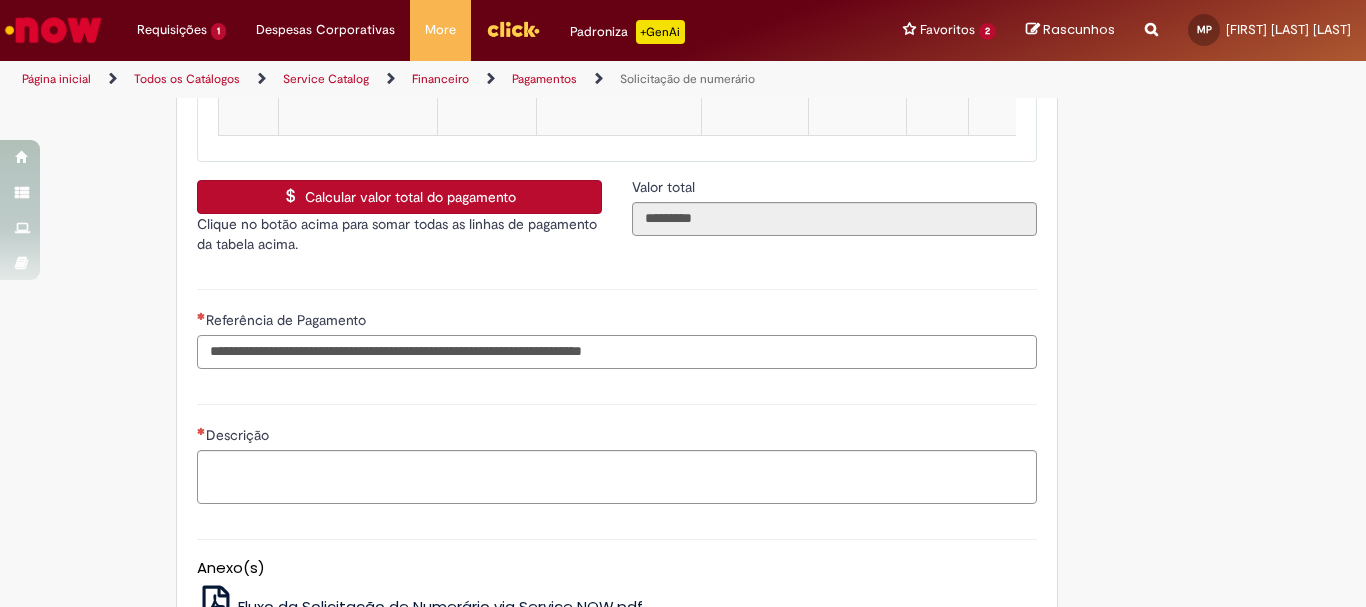 click on "Referência de Pagamento" at bounding box center (617, 352) 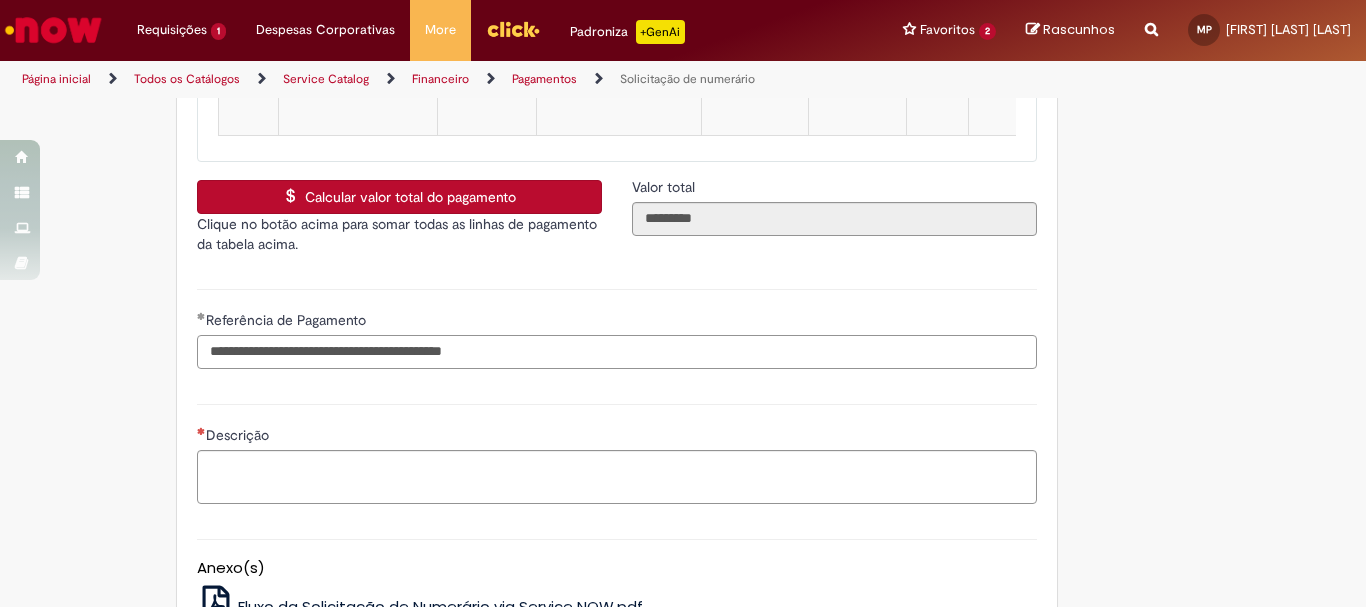 type on "**********" 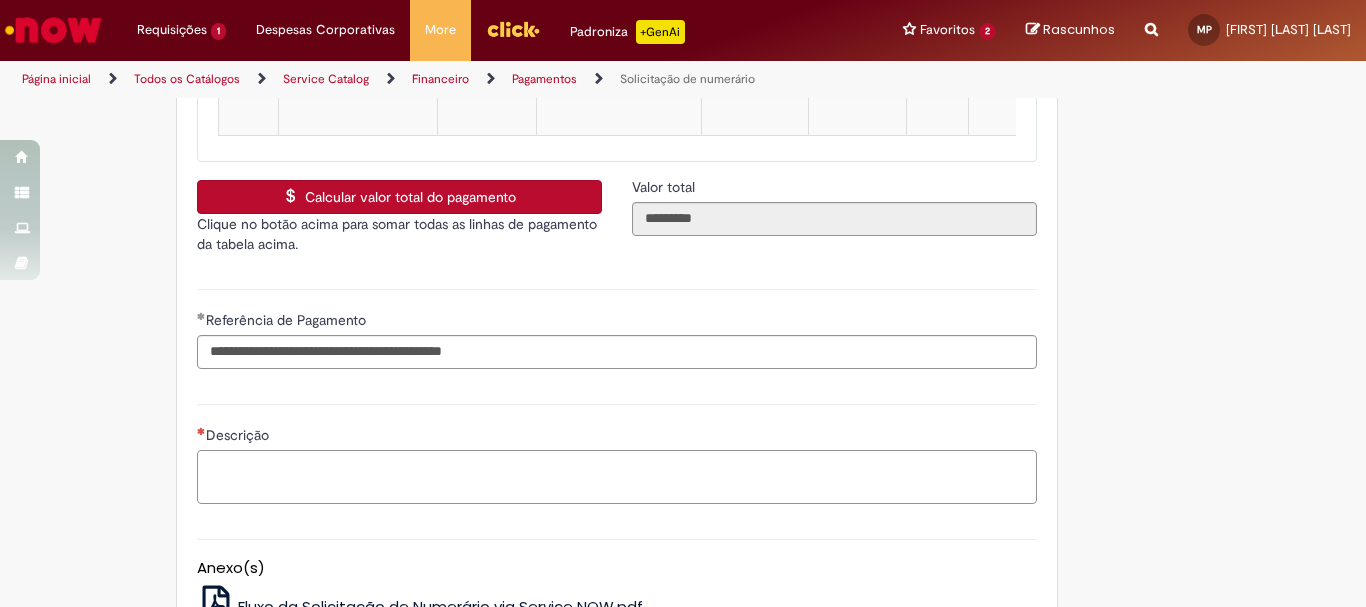 scroll, scrollTop: 3500, scrollLeft: 0, axis: vertical 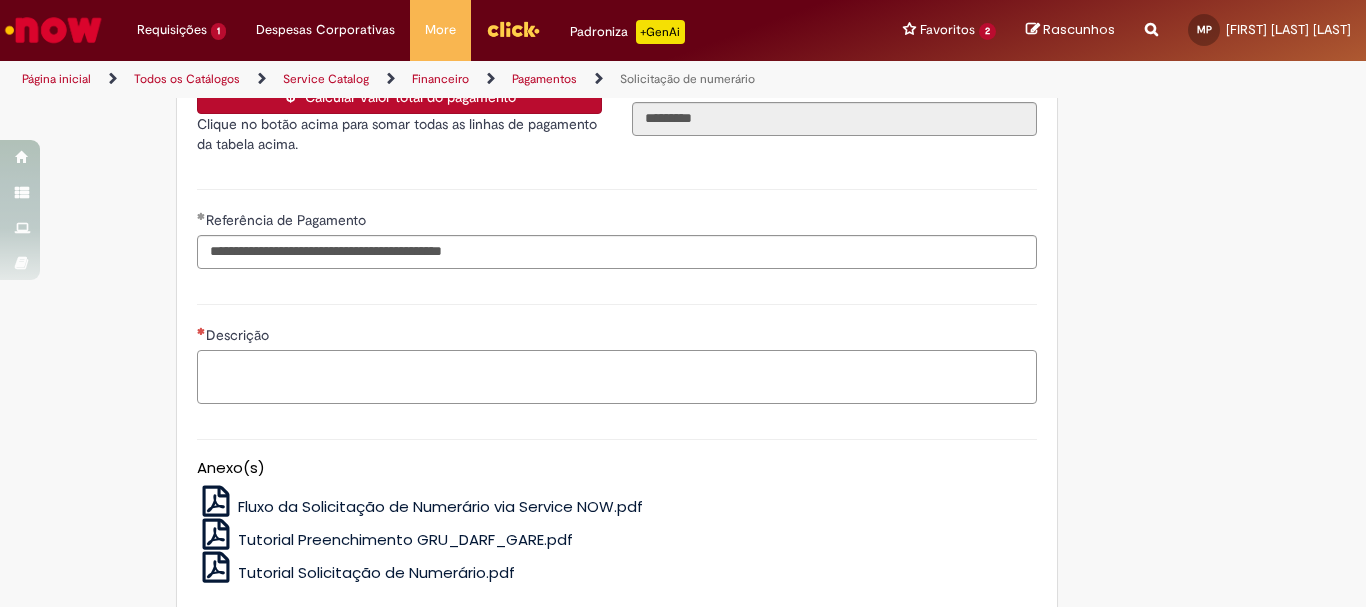 click on "Descrição" at bounding box center (617, 377) 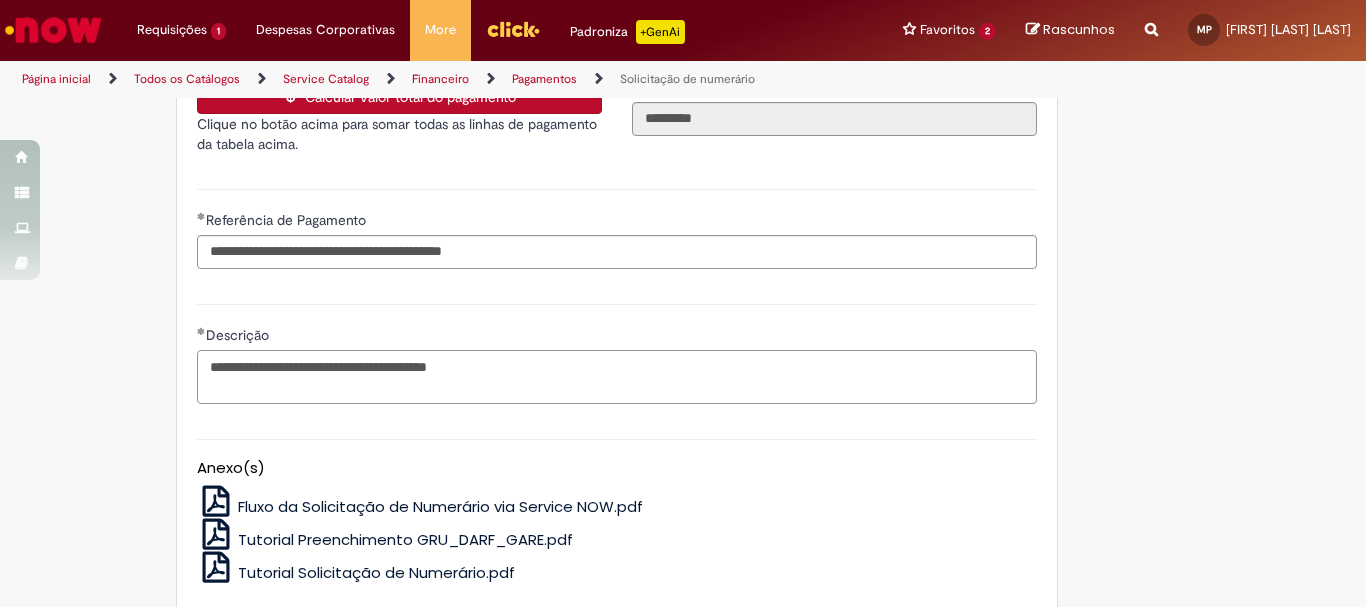 scroll, scrollTop: 3700, scrollLeft: 0, axis: vertical 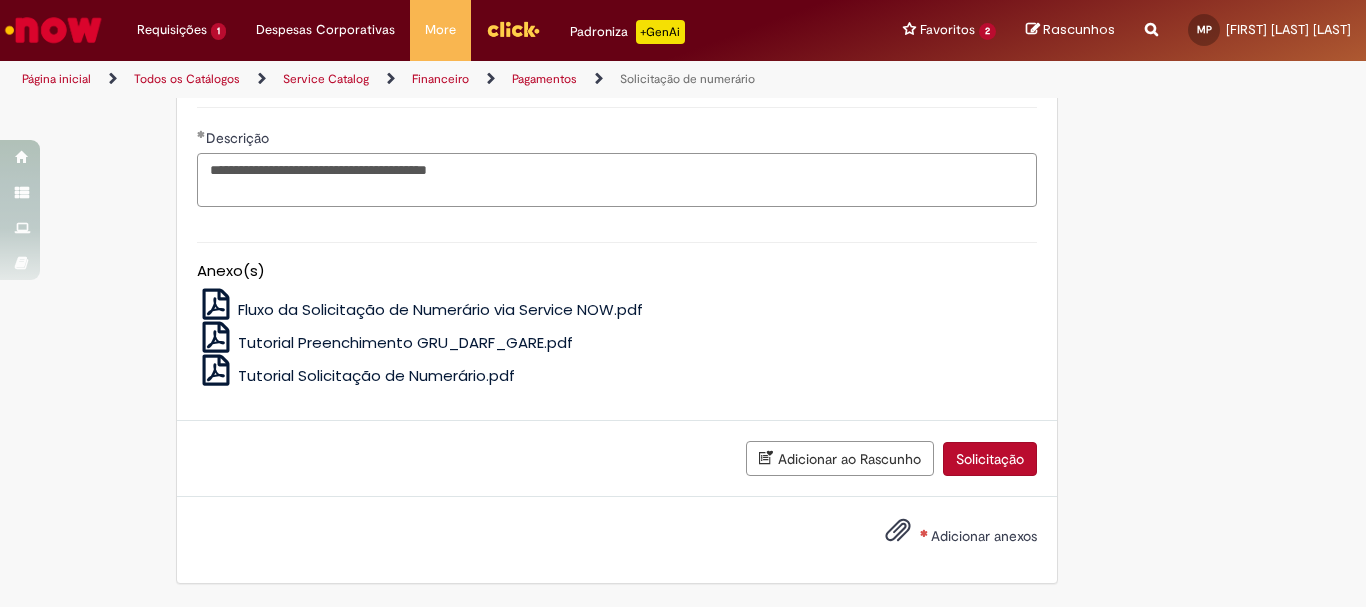 type on "**********" 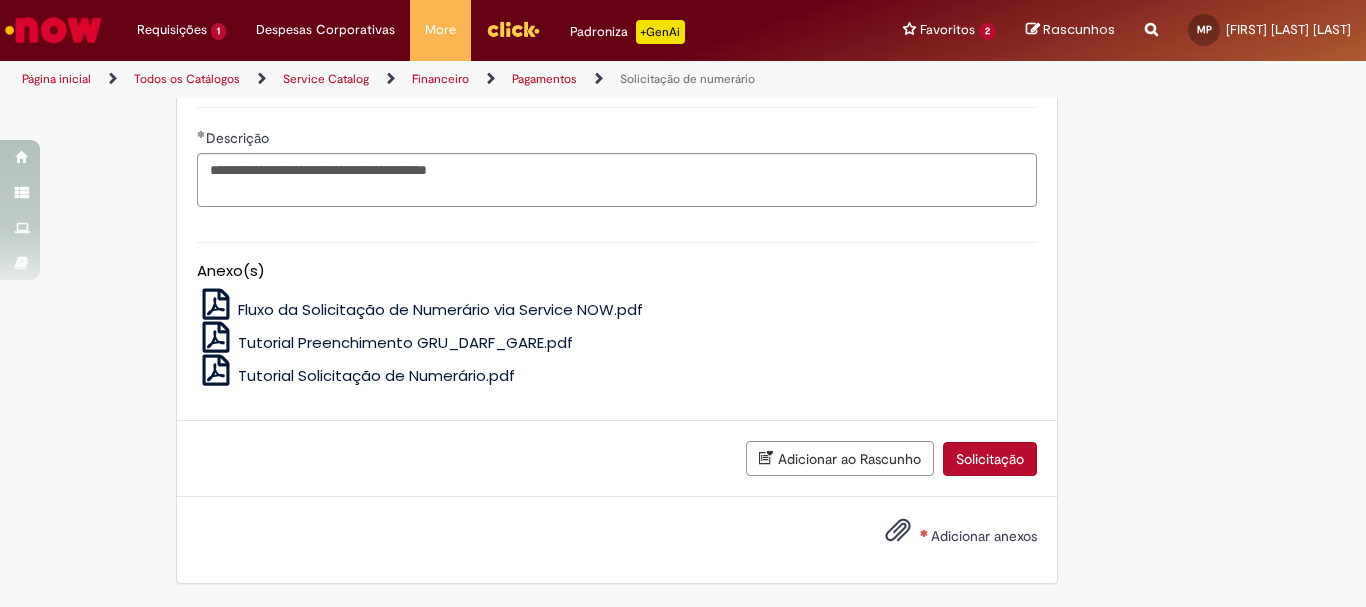 click on "Adicionar anexos" at bounding box center [984, 536] 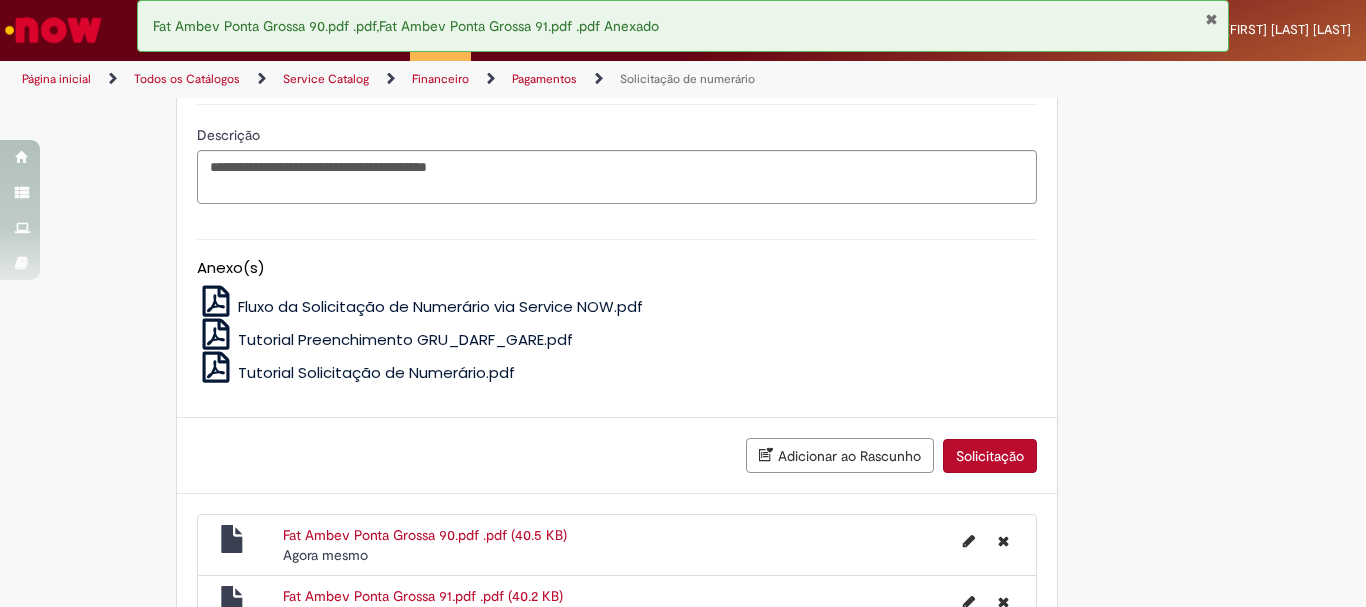 scroll, scrollTop: 3844, scrollLeft: 0, axis: vertical 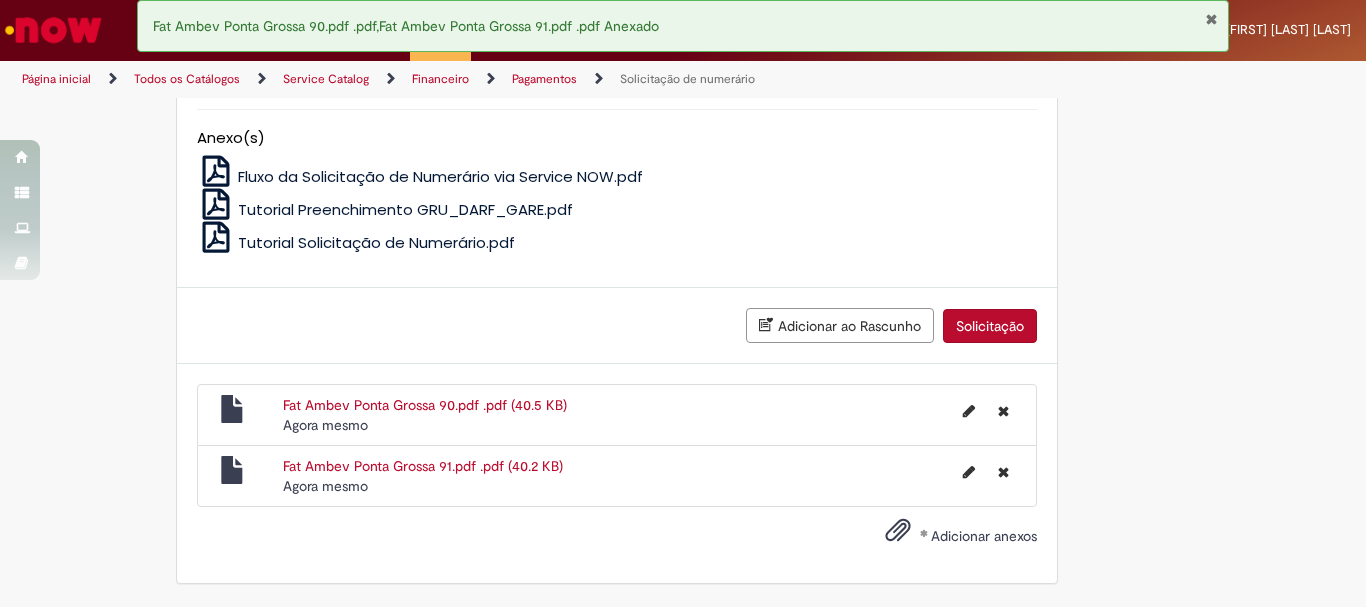 click on "Solicitação" at bounding box center (990, 326) 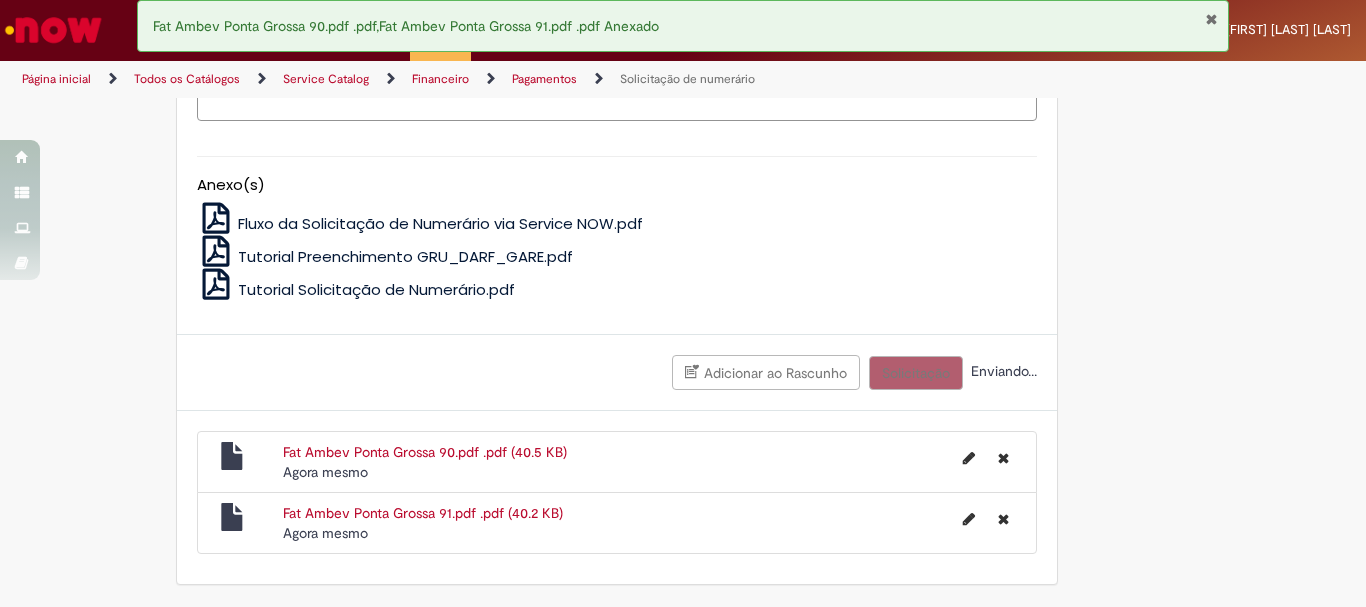 scroll, scrollTop: 3798, scrollLeft: 0, axis: vertical 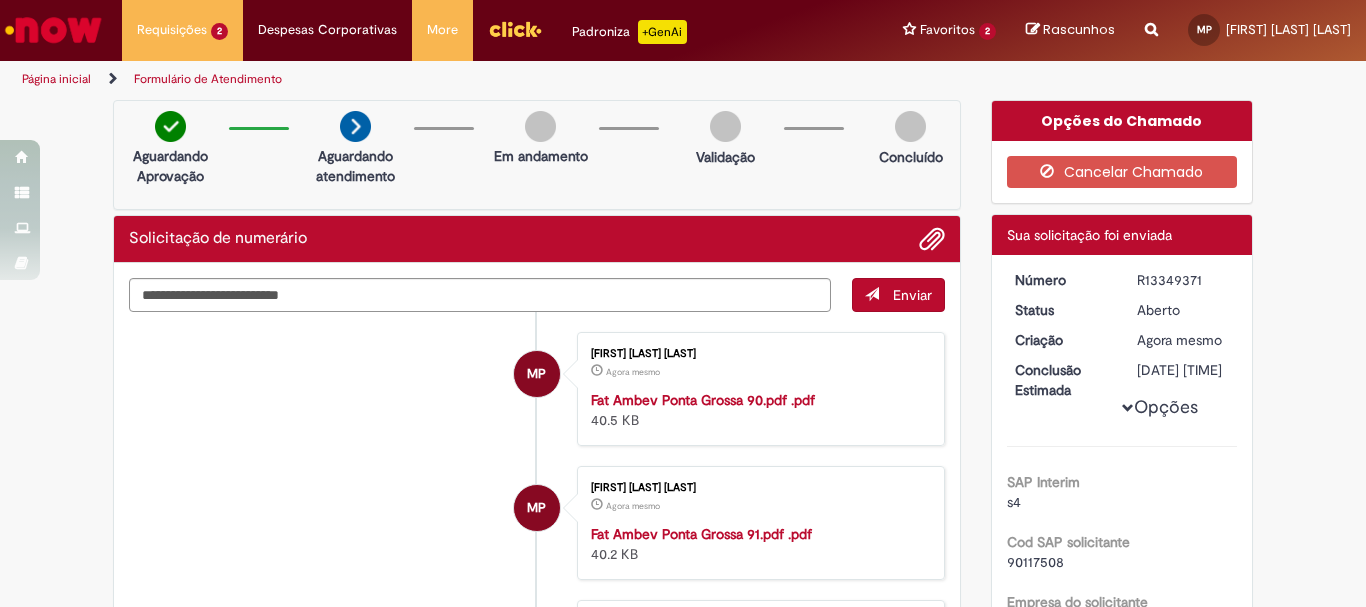 click on "R13349371" at bounding box center (1183, 280) 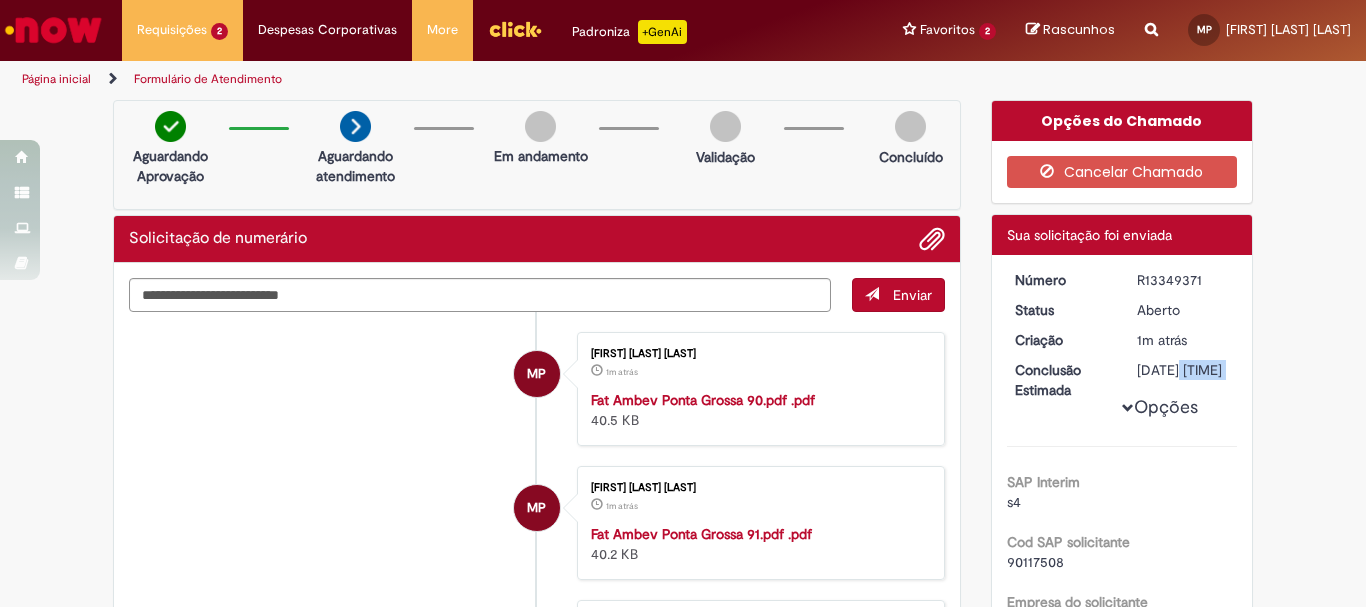 drag, startPoint x: 1120, startPoint y: 366, endPoint x: 1230, endPoint y: 373, distance: 110.2225 